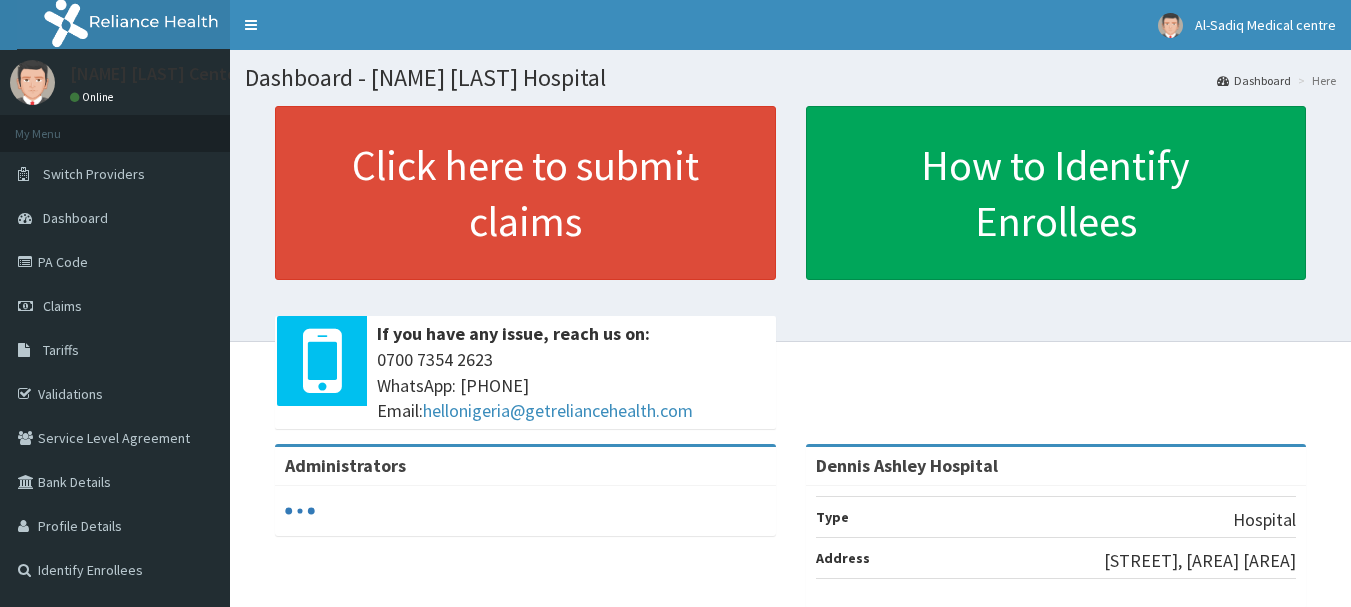 scroll, scrollTop: 0, scrollLeft: 0, axis: both 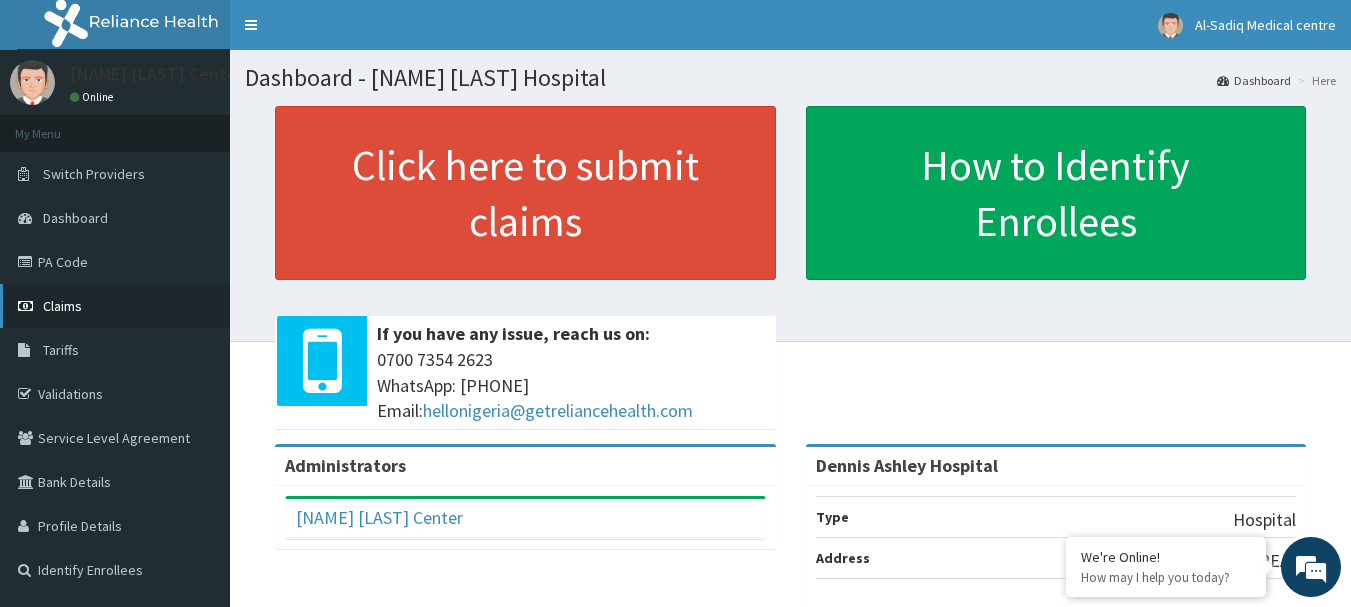 click on "Claims" at bounding box center [62, 306] 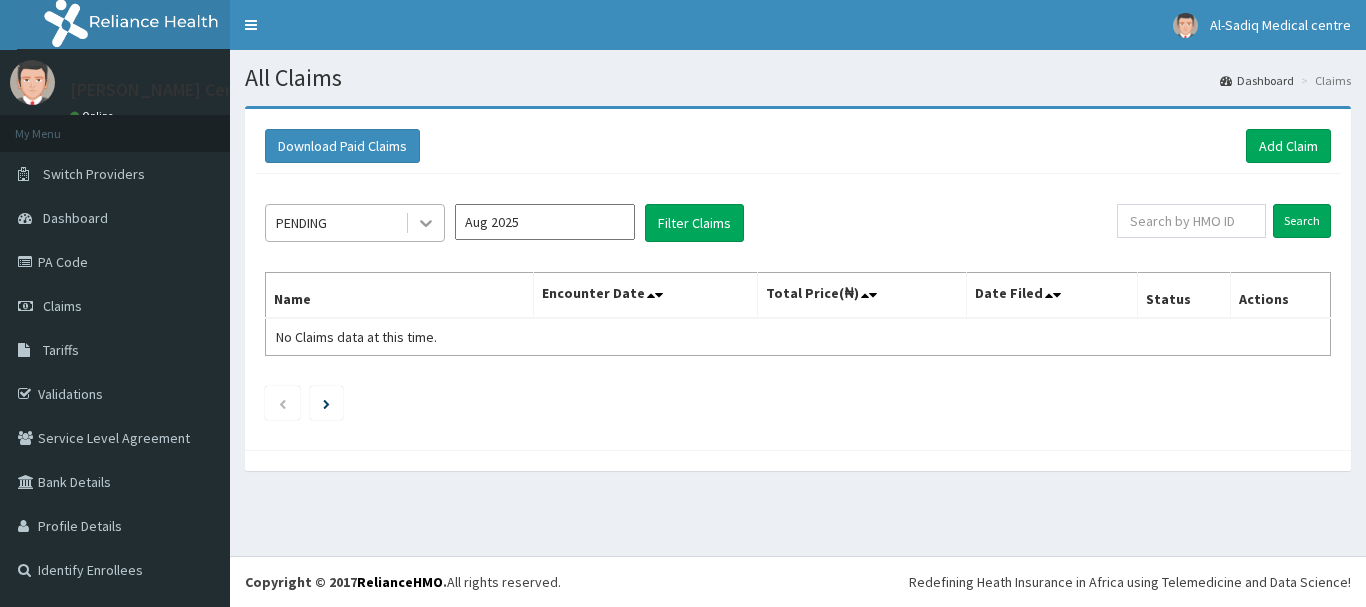 scroll, scrollTop: 0, scrollLeft: 0, axis: both 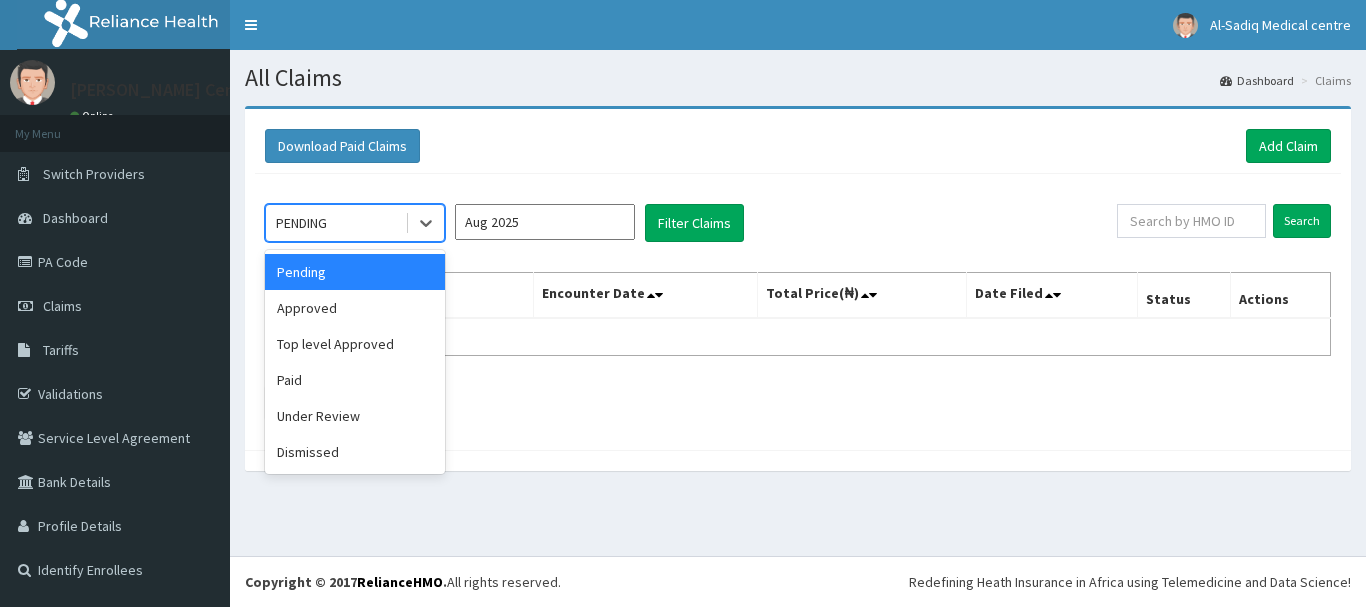 click on "PENDING" at bounding box center [335, 223] 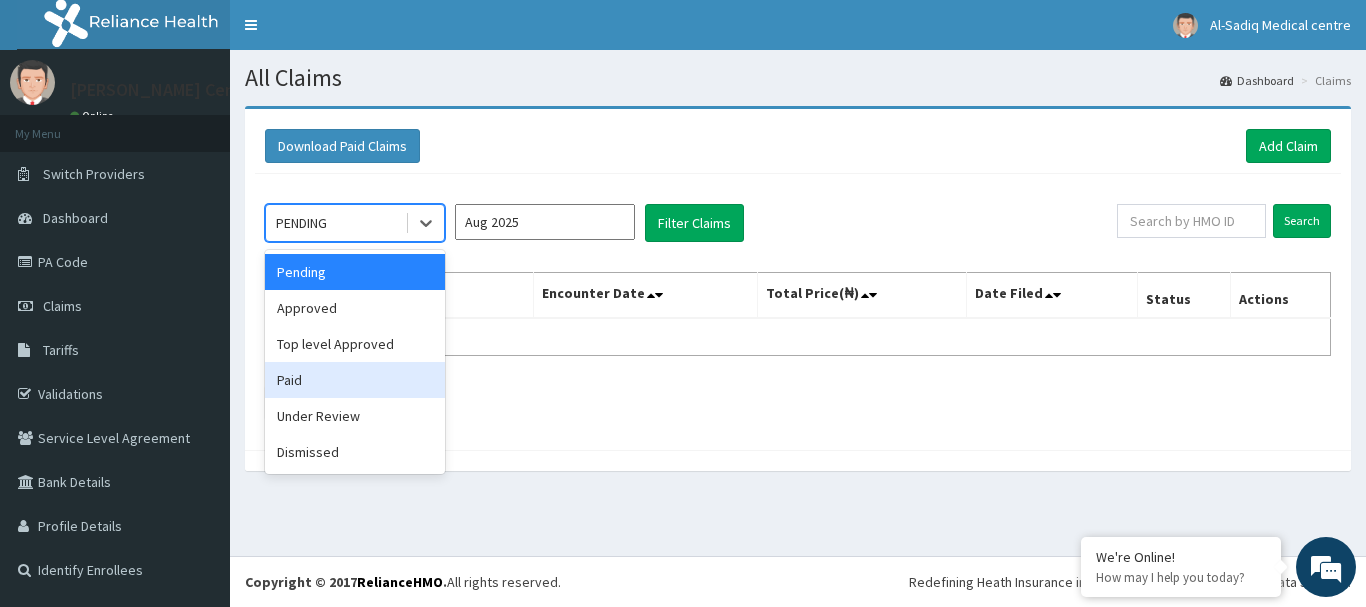 click on "Paid" at bounding box center (355, 380) 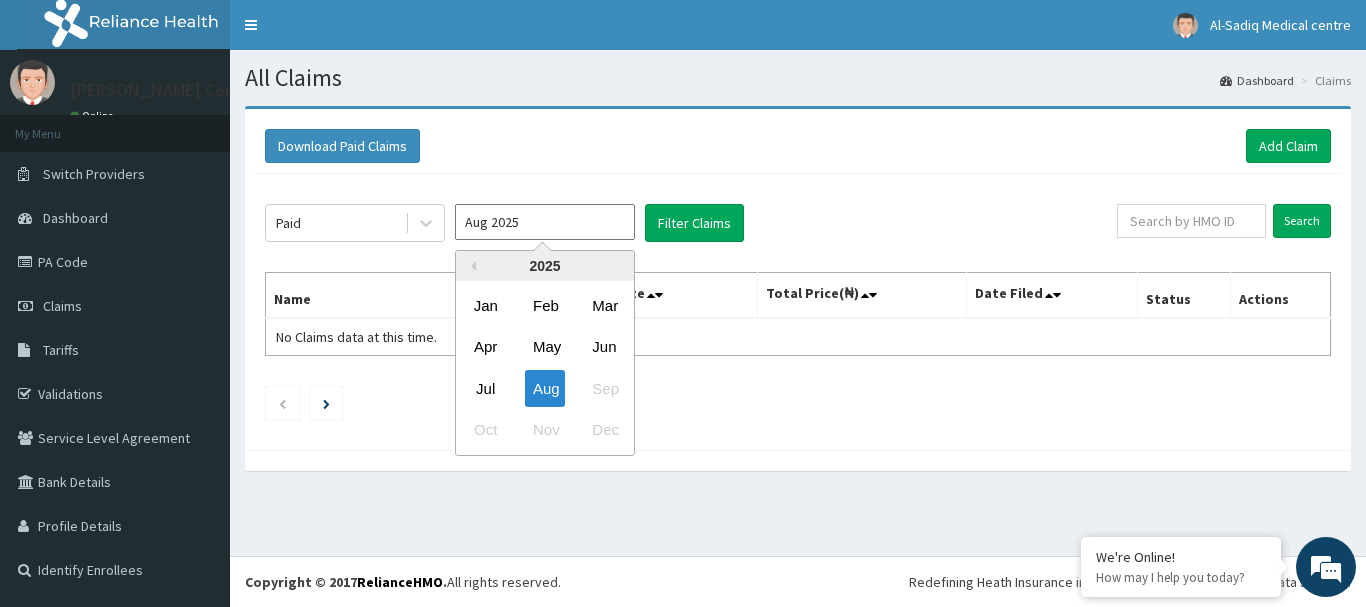 click on "Aug 2025" at bounding box center (545, 222) 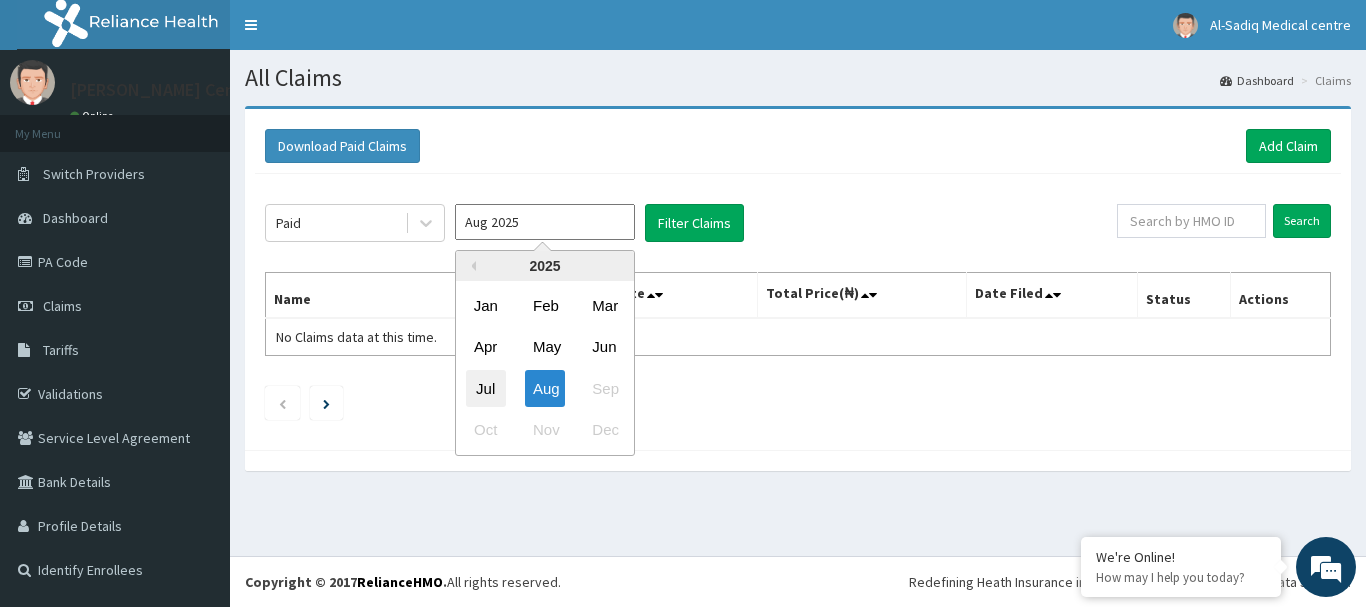 click on "Jul" at bounding box center [486, 388] 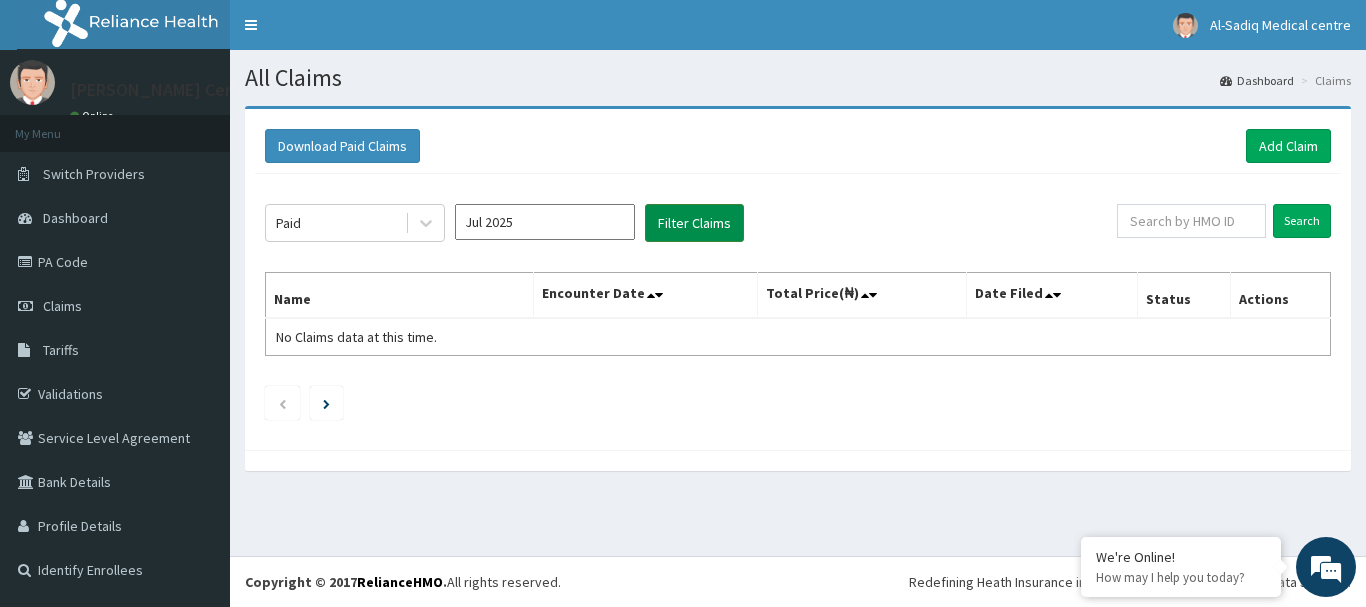 click on "Filter Claims" at bounding box center [694, 223] 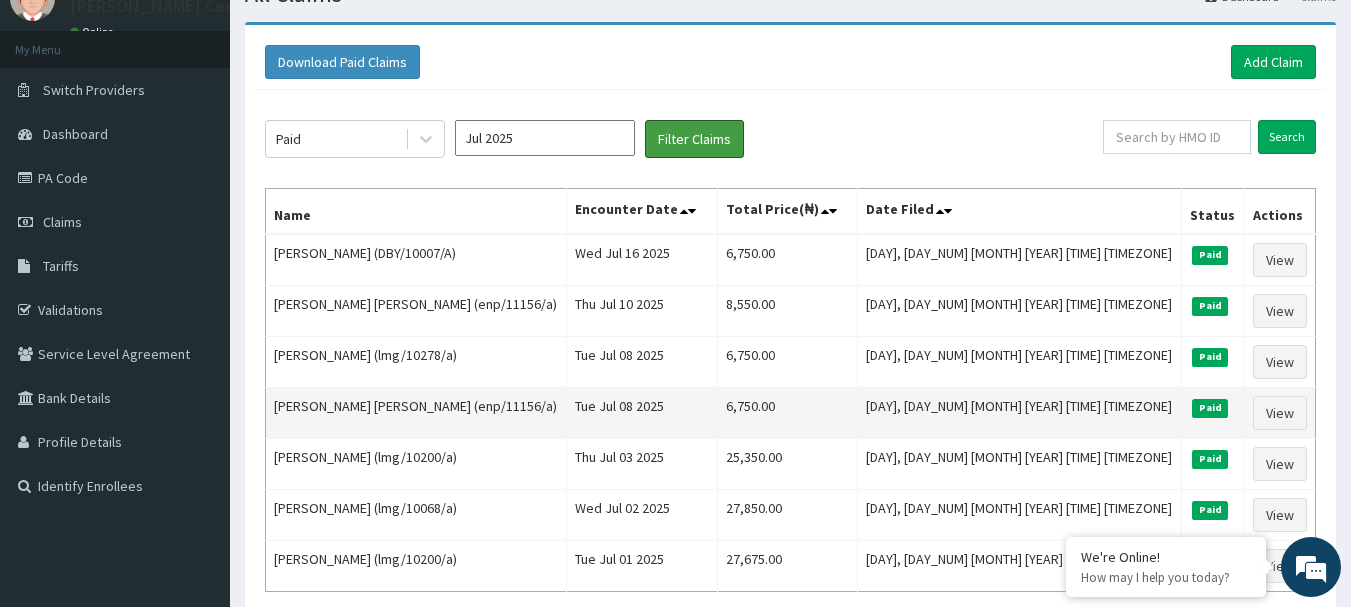 scroll, scrollTop: 70, scrollLeft: 0, axis: vertical 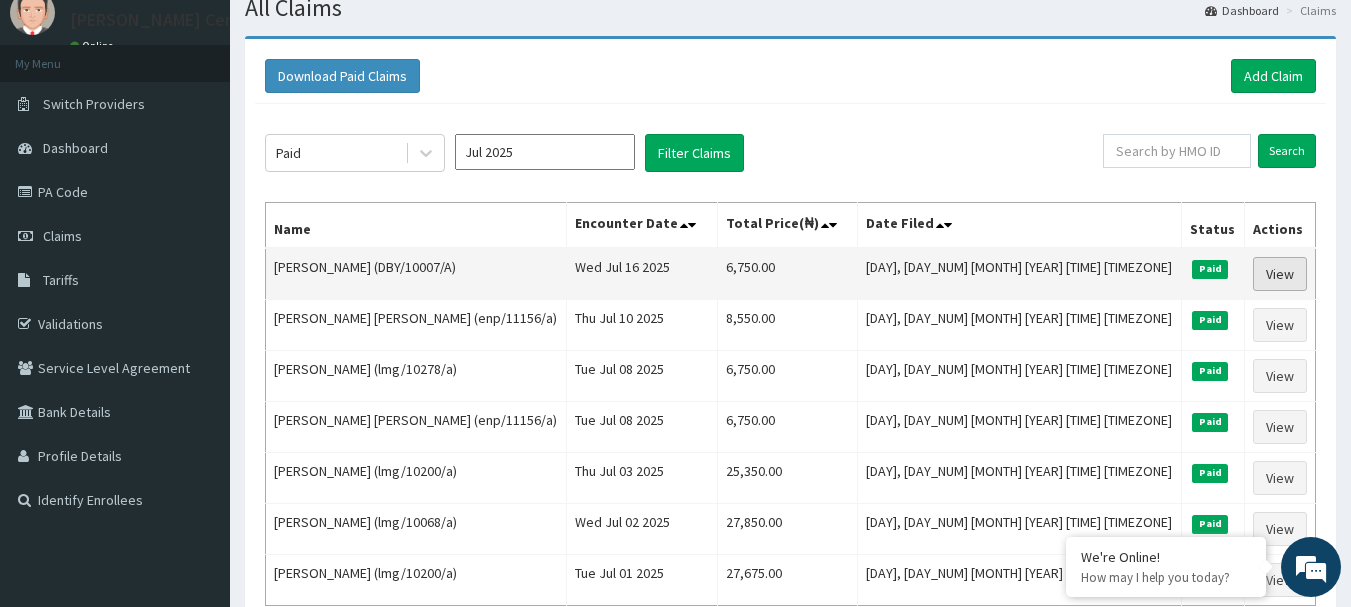 click on "View" at bounding box center [1280, 274] 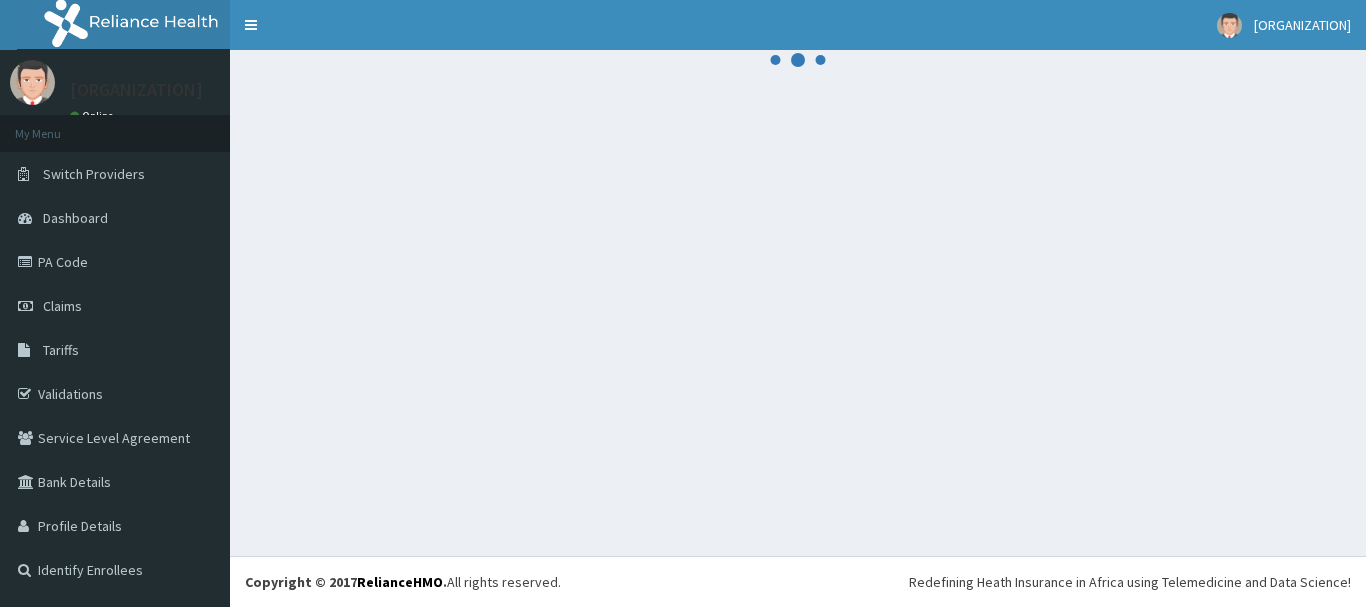 scroll, scrollTop: 0, scrollLeft: 0, axis: both 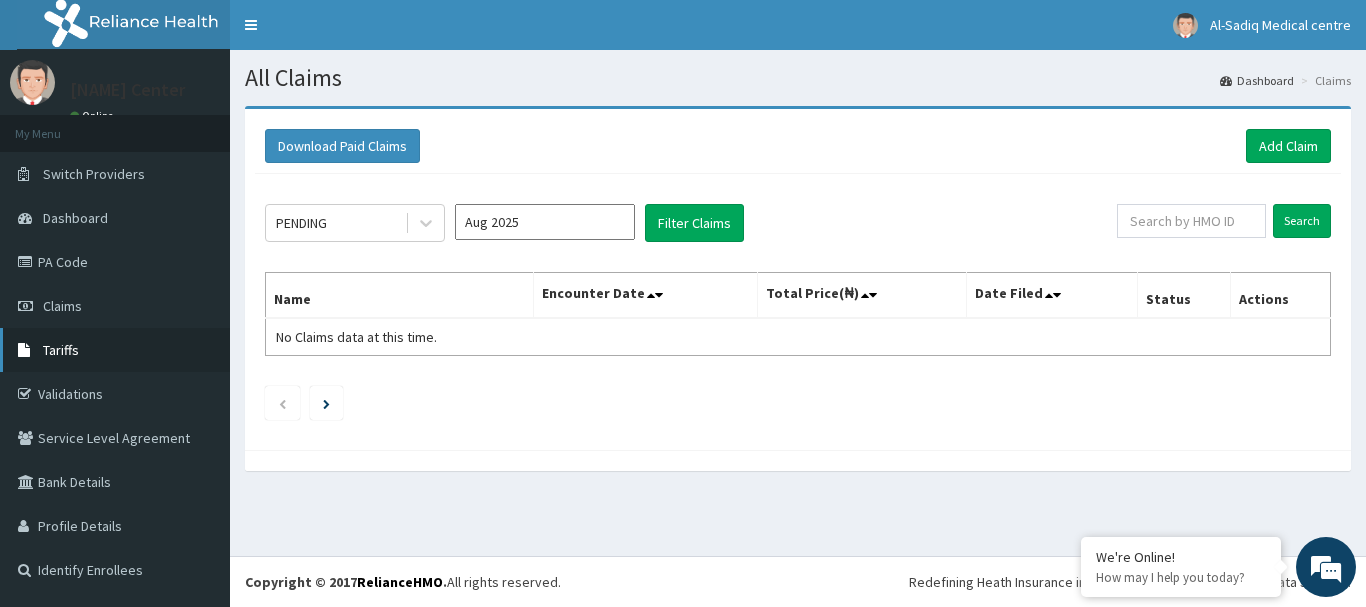 click on "Tariffs" at bounding box center [61, 350] 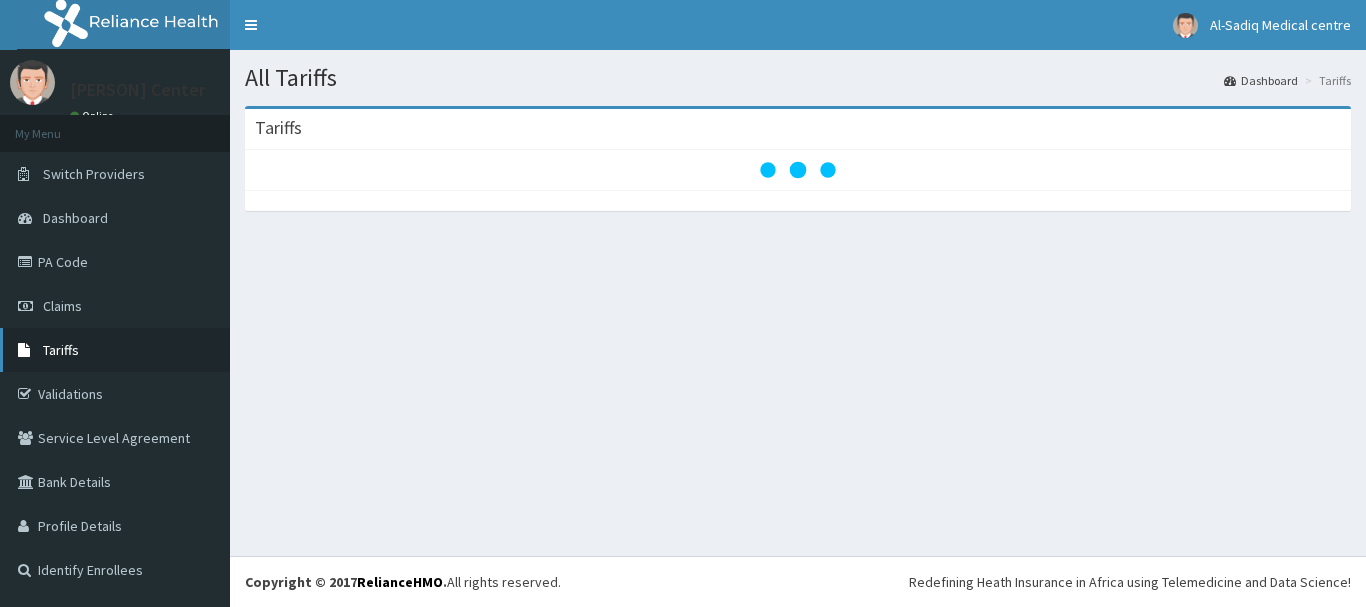 scroll, scrollTop: 0, scrollLeft: 0, axis: both 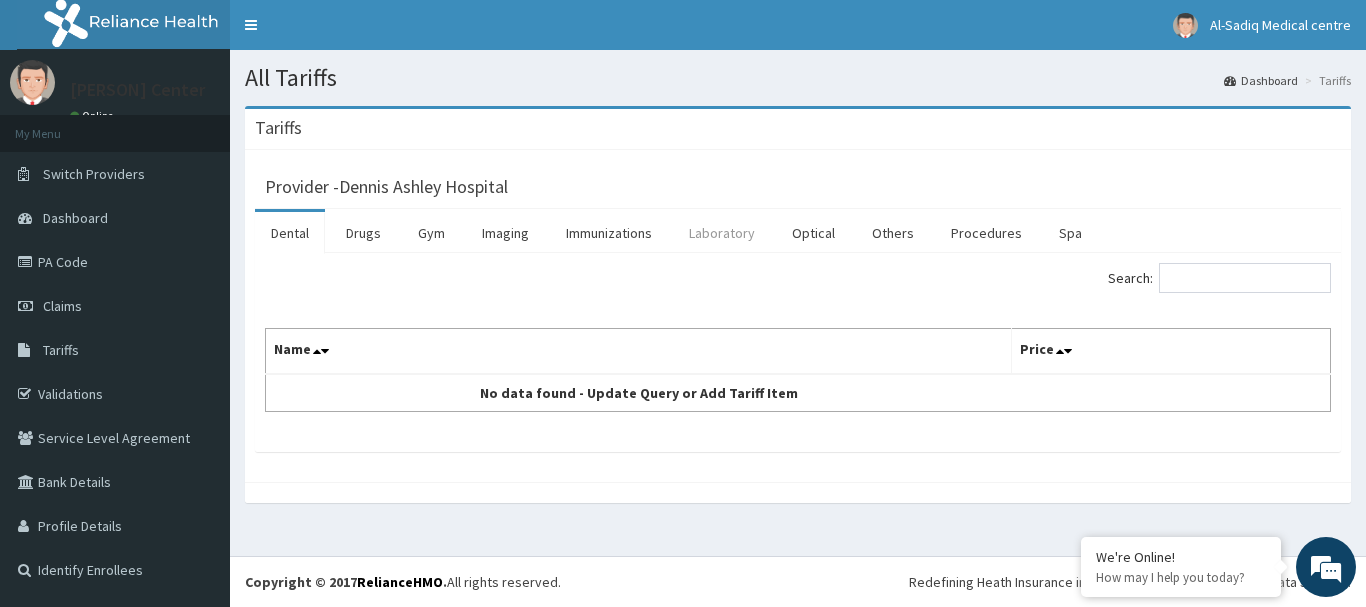 click on "Laboratory" at bounding box center (722, 233) 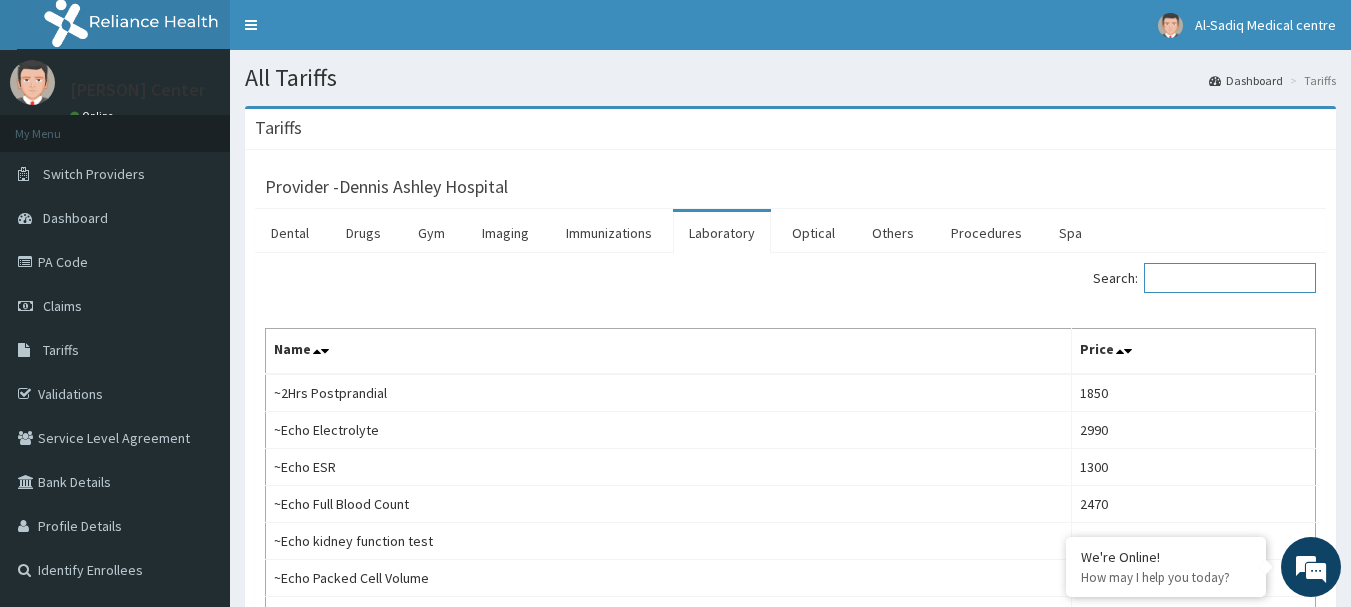 click on "Search:" at bounding box center [1230, 278] 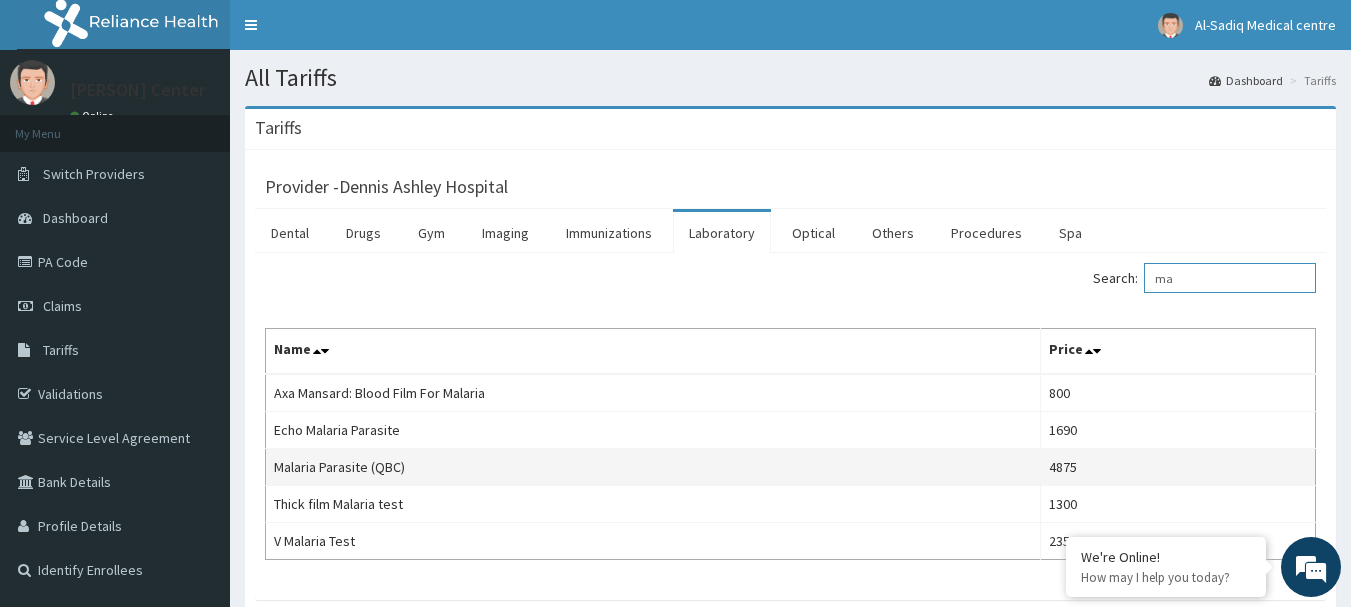 type on "m" 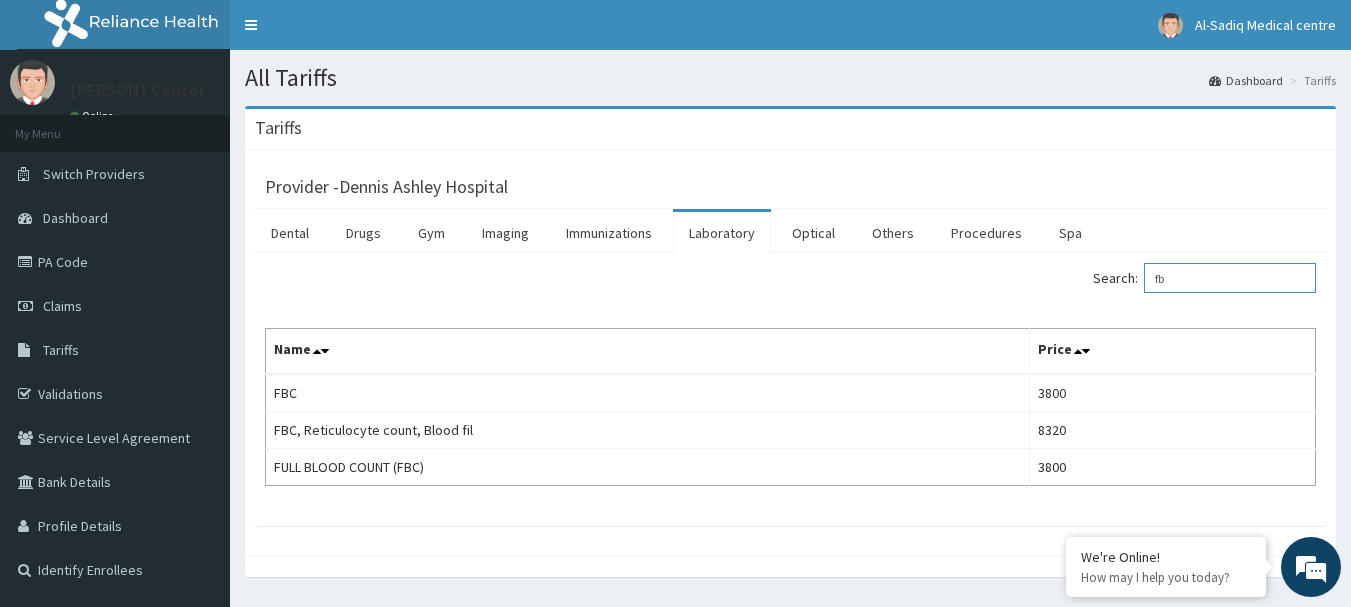 type on "f" 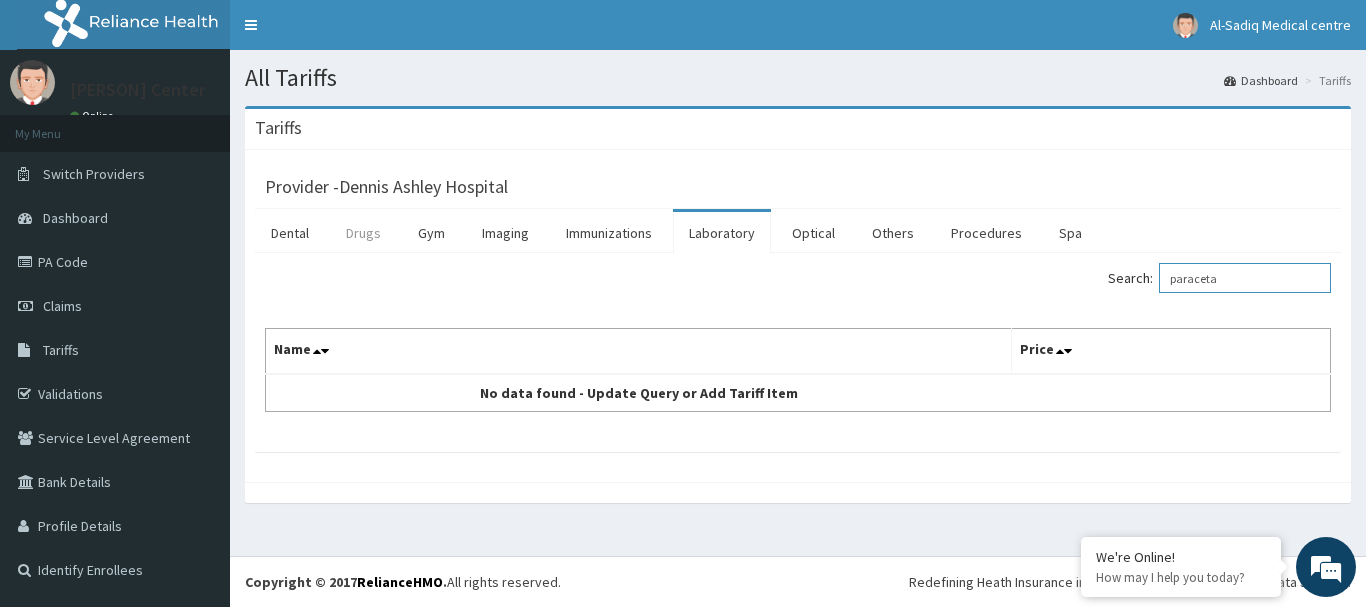 type on "paraceta" 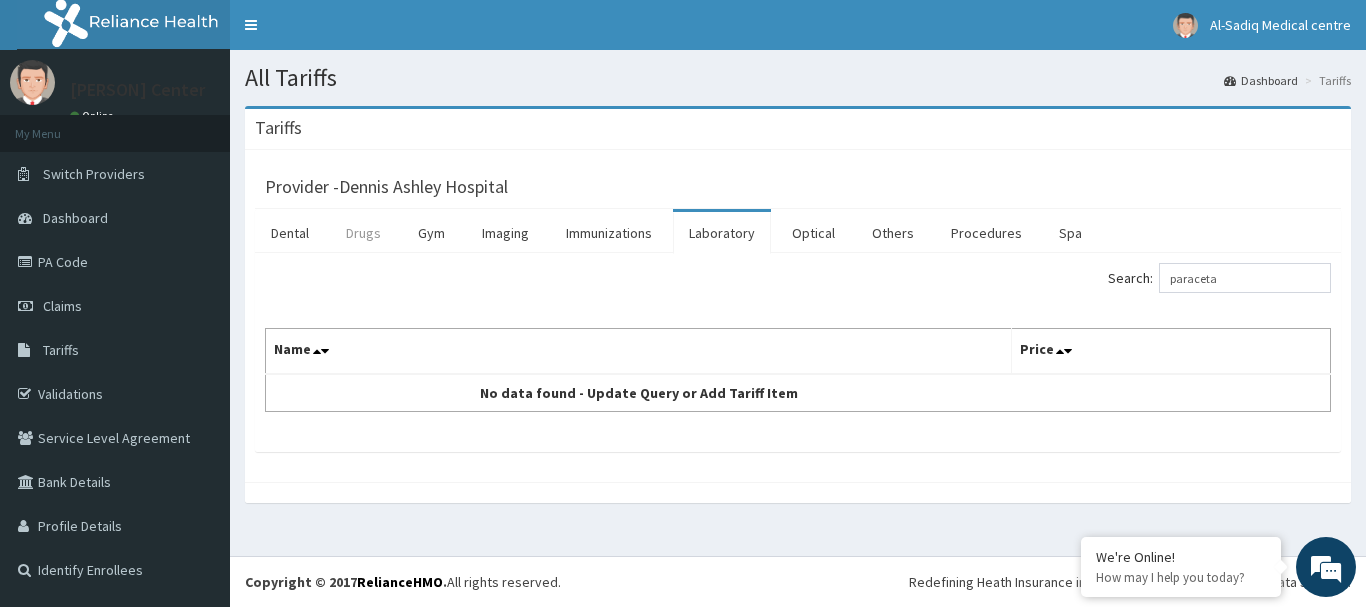 click on "Drugs" at bounding box center [363, 233] 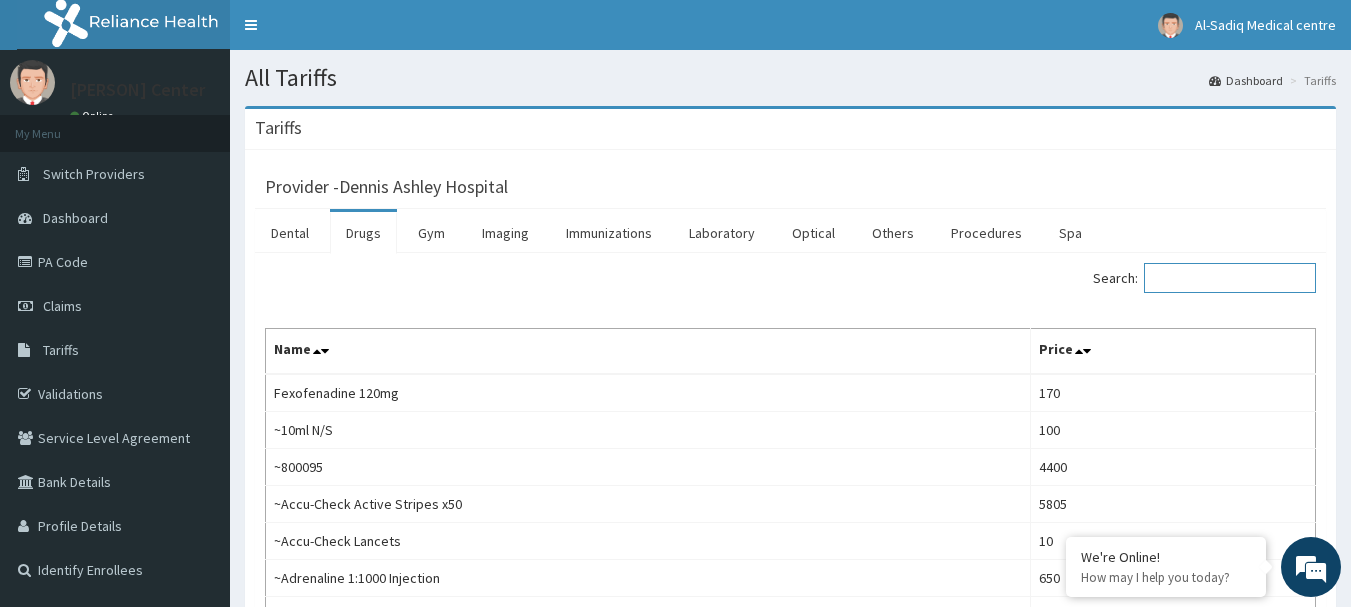click on "Search:" at bounding box center [1230, 278] 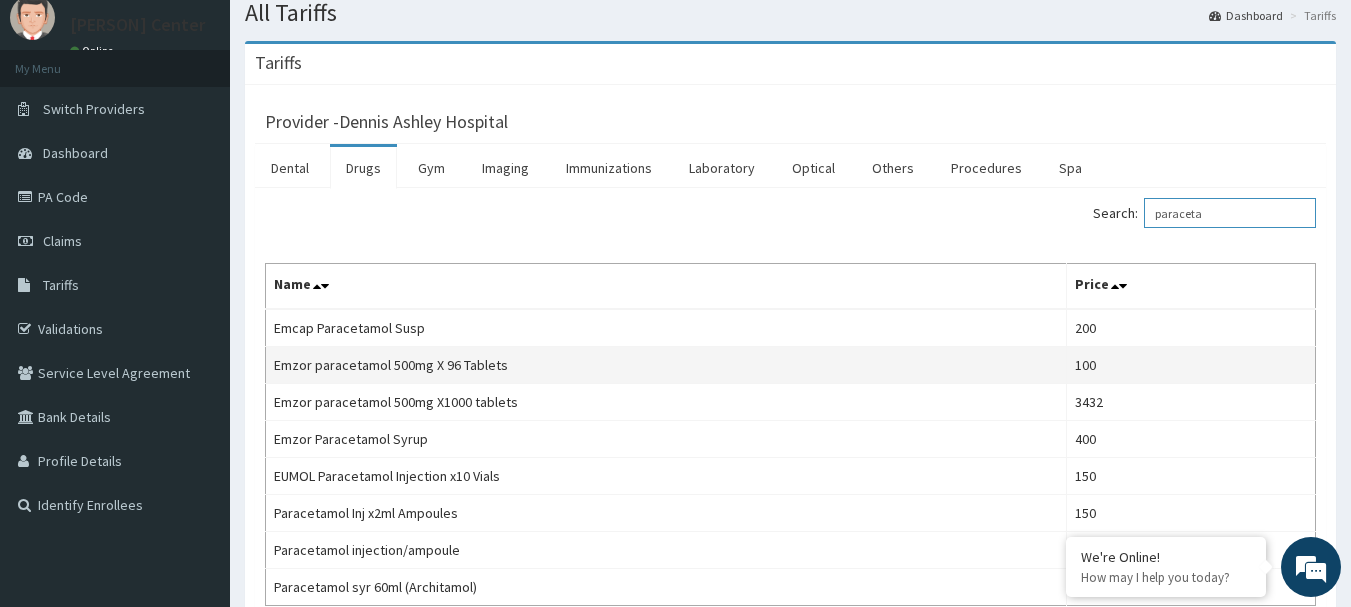 scroll, scrollTop: 100, scrollLeft: 0, axis: vertical 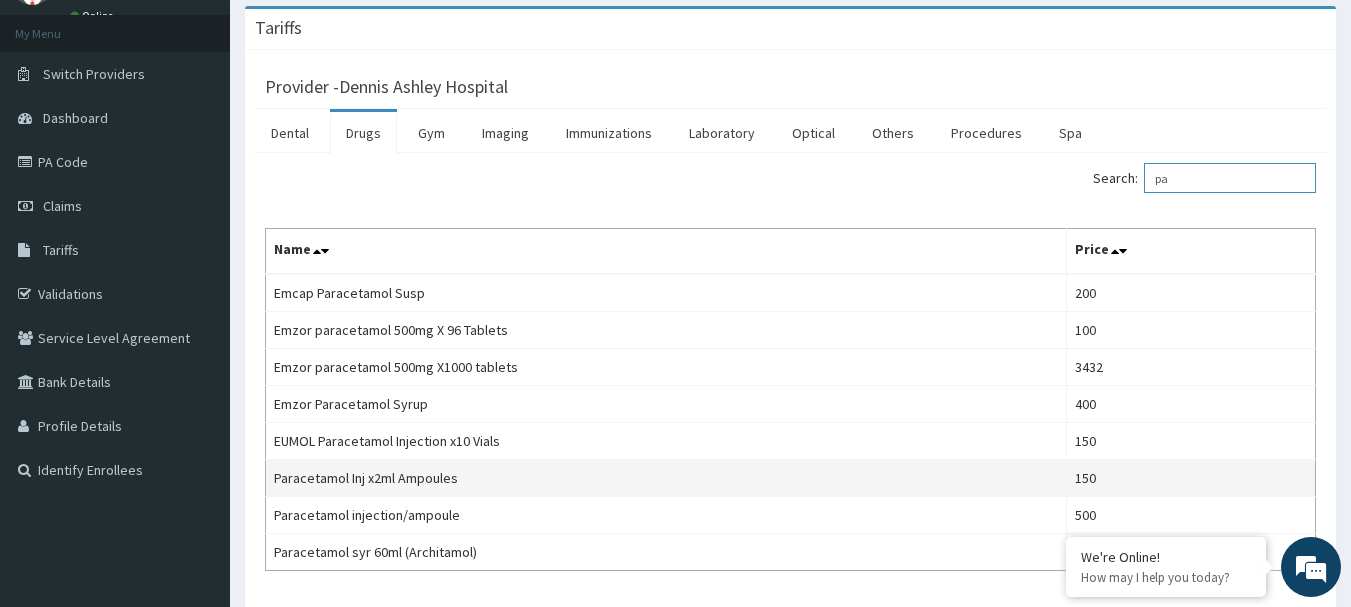 type on "p" 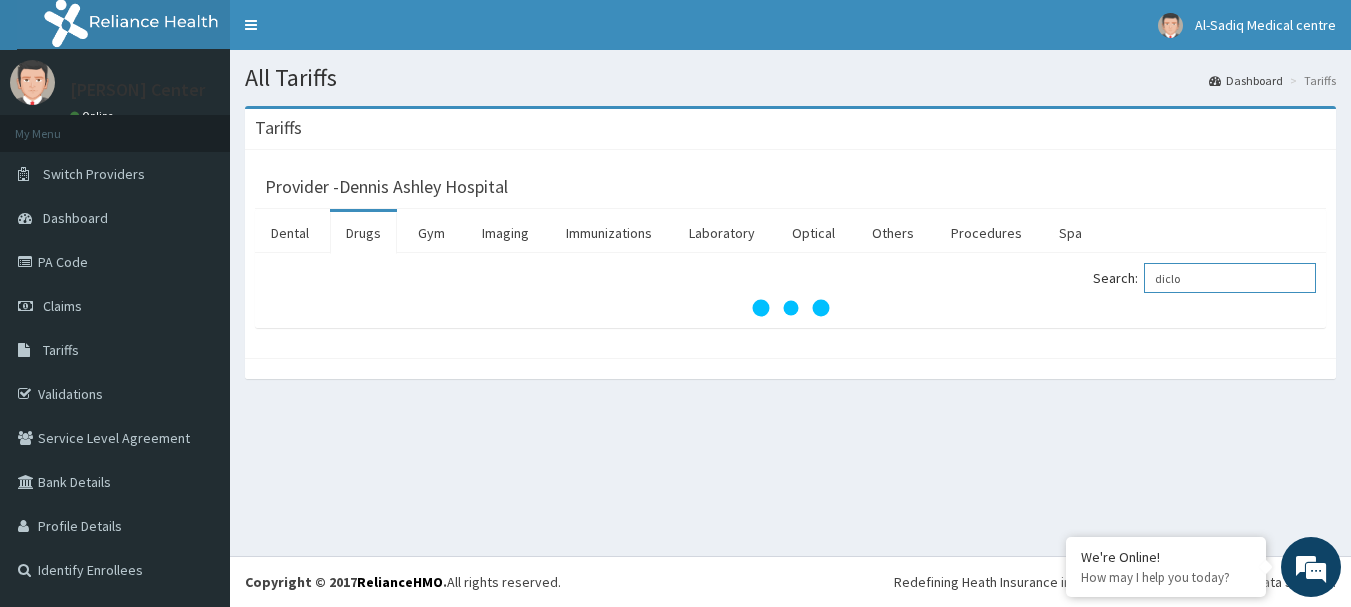 scroll, scrollTop: 0, scrollLeft: 0, axis: both 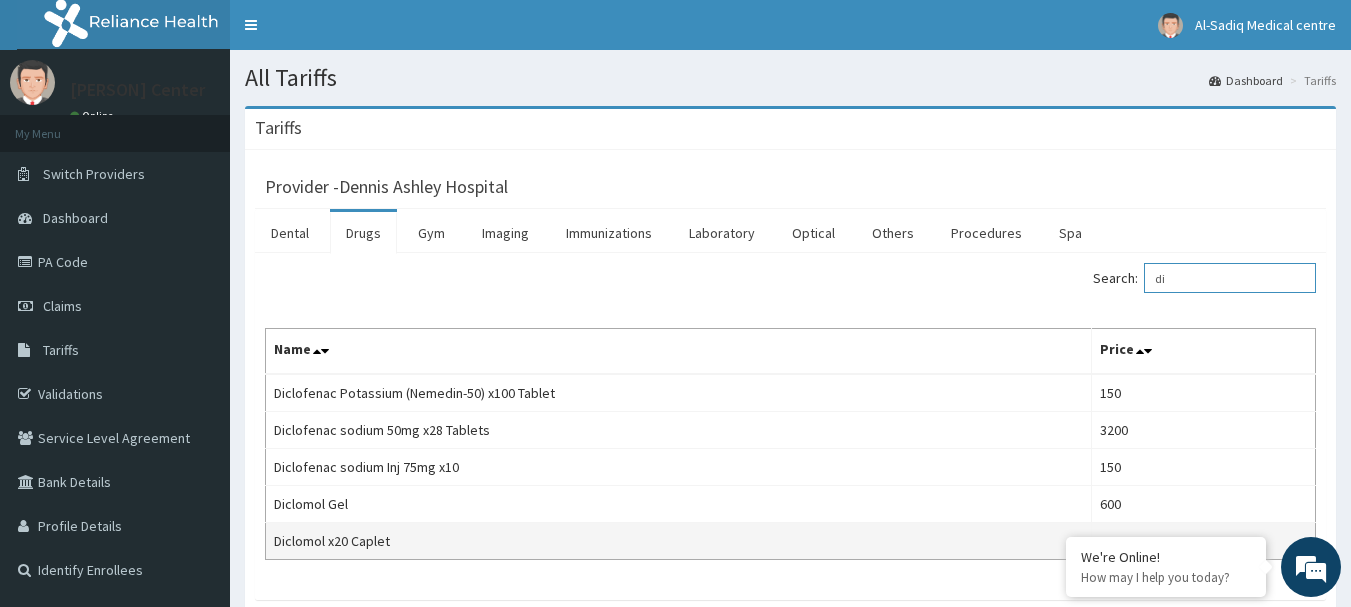 type on "d" 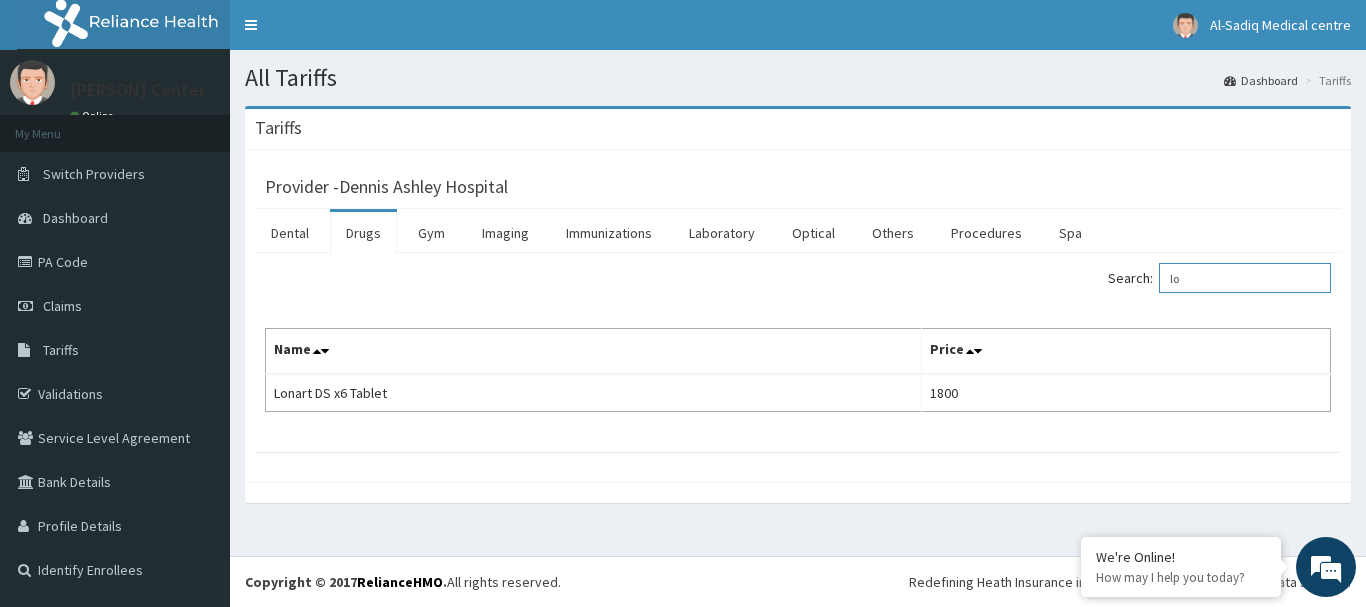 type on "l" 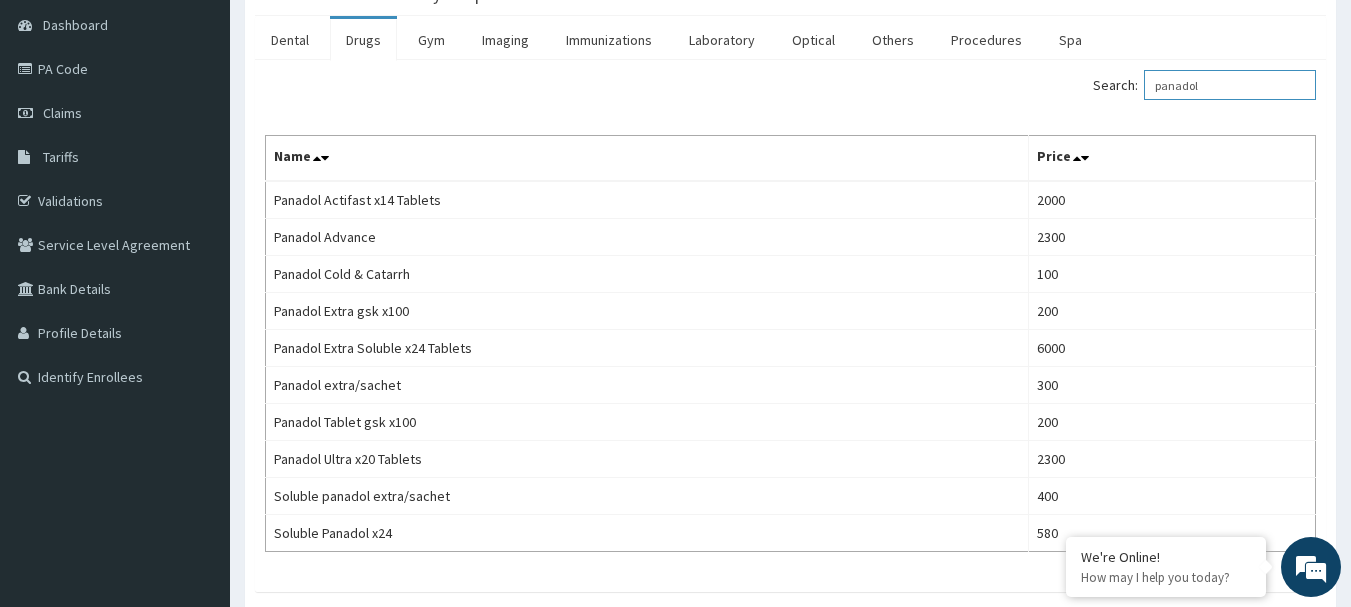 scroll, scrollTop: 200, scrollLeft: 0, axis: vertical 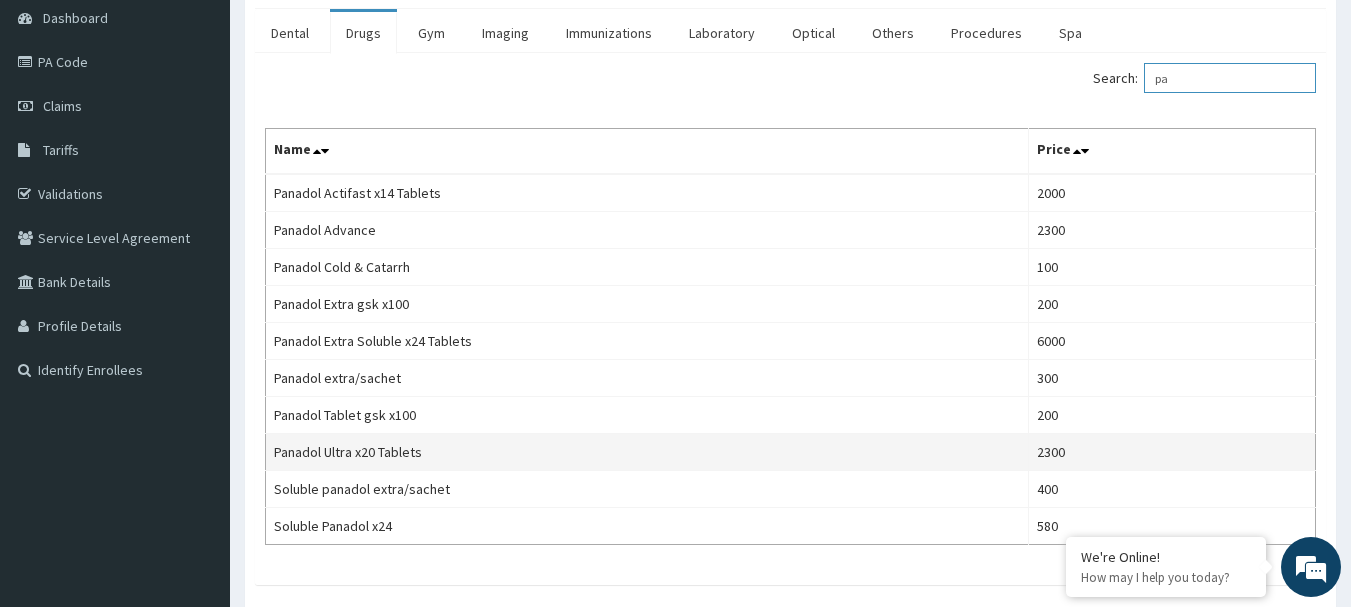 type on "p" 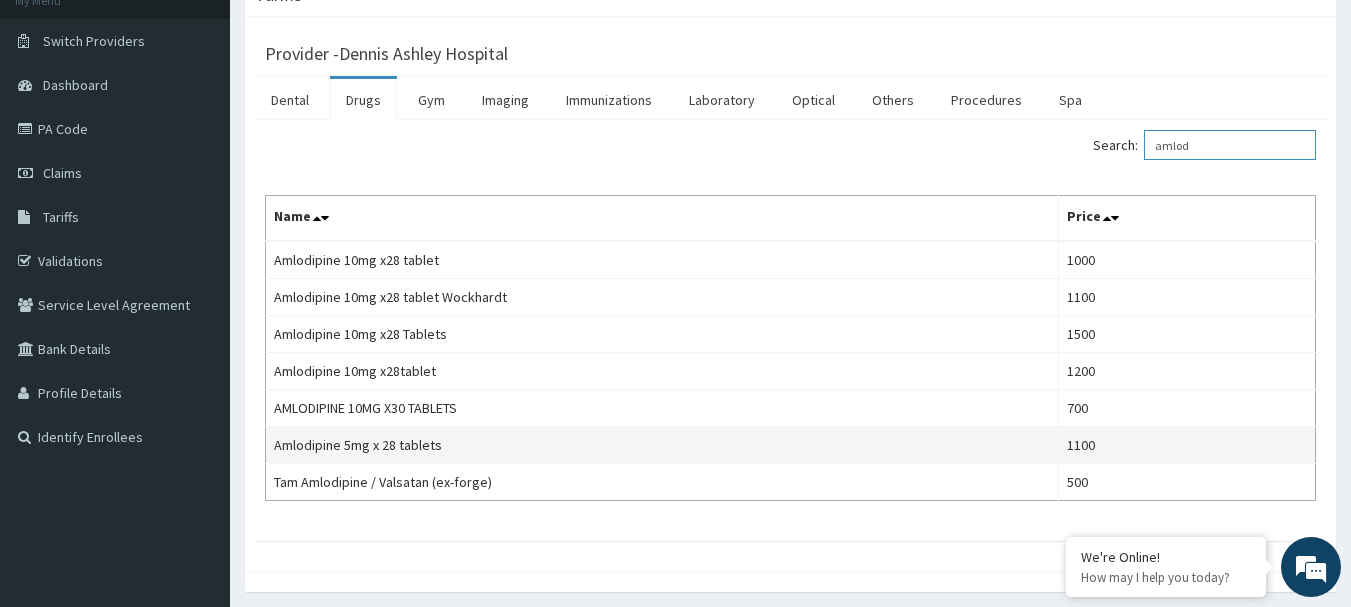 scroll, scrollTop: 204, scrollLeft: 0, axis: vertical 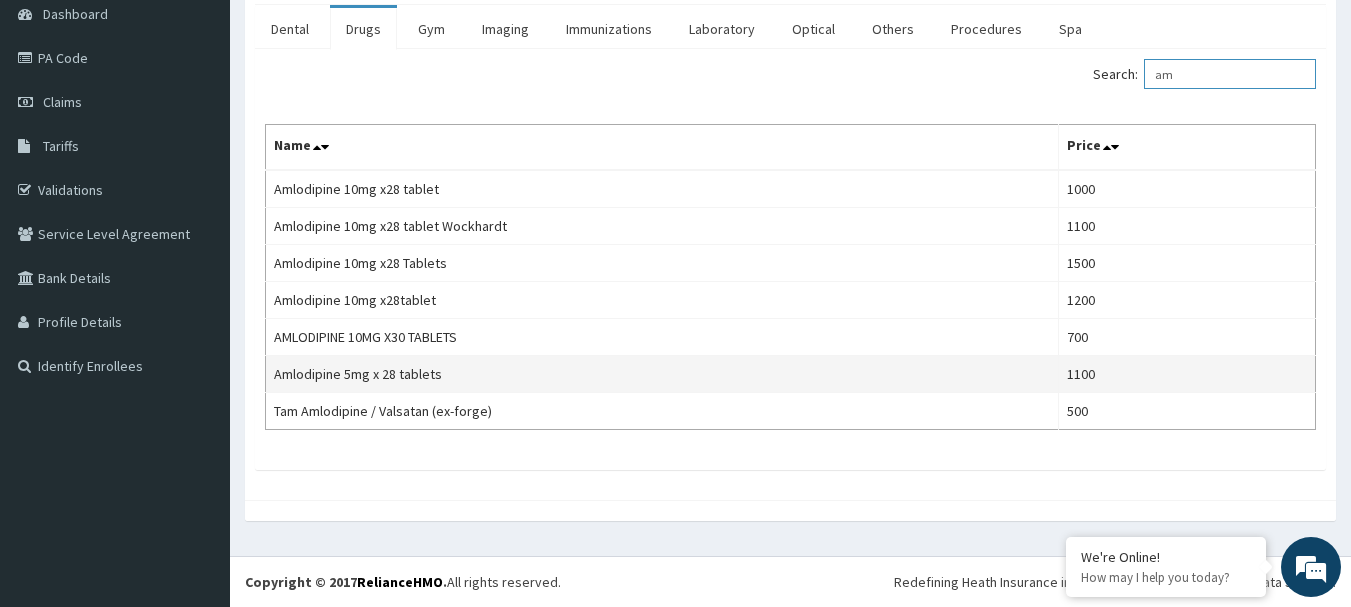 type on "a" 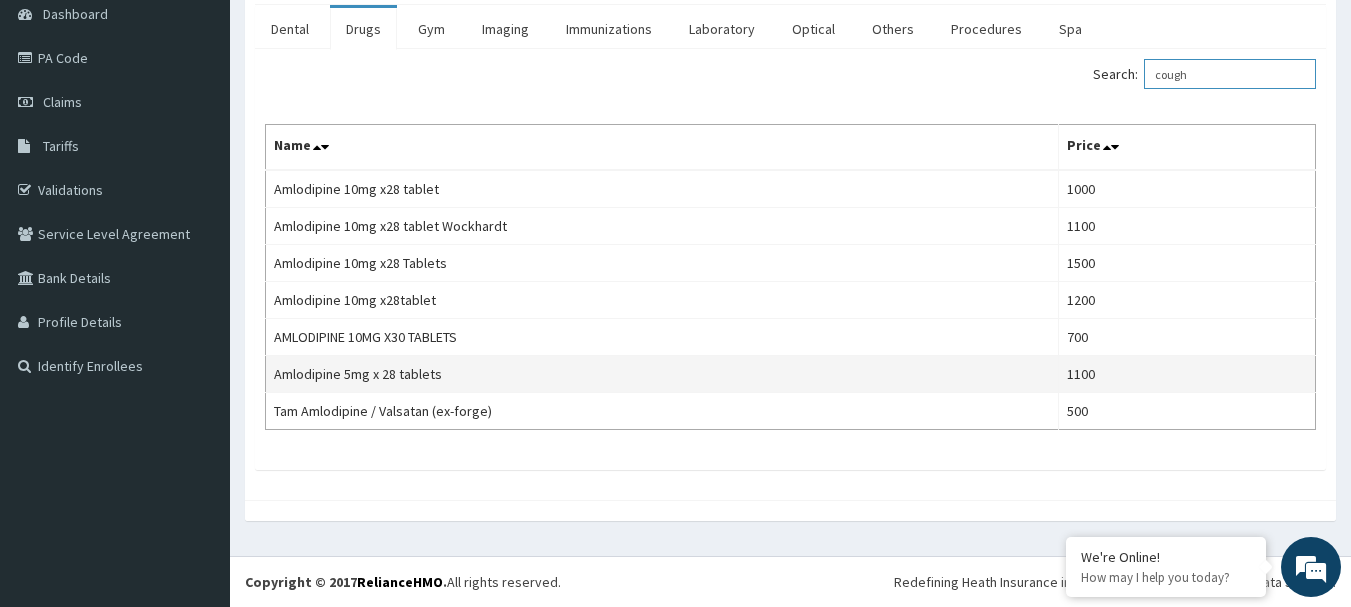 scroll, scrollTop: 0, scrollLeft: 0, axis: both 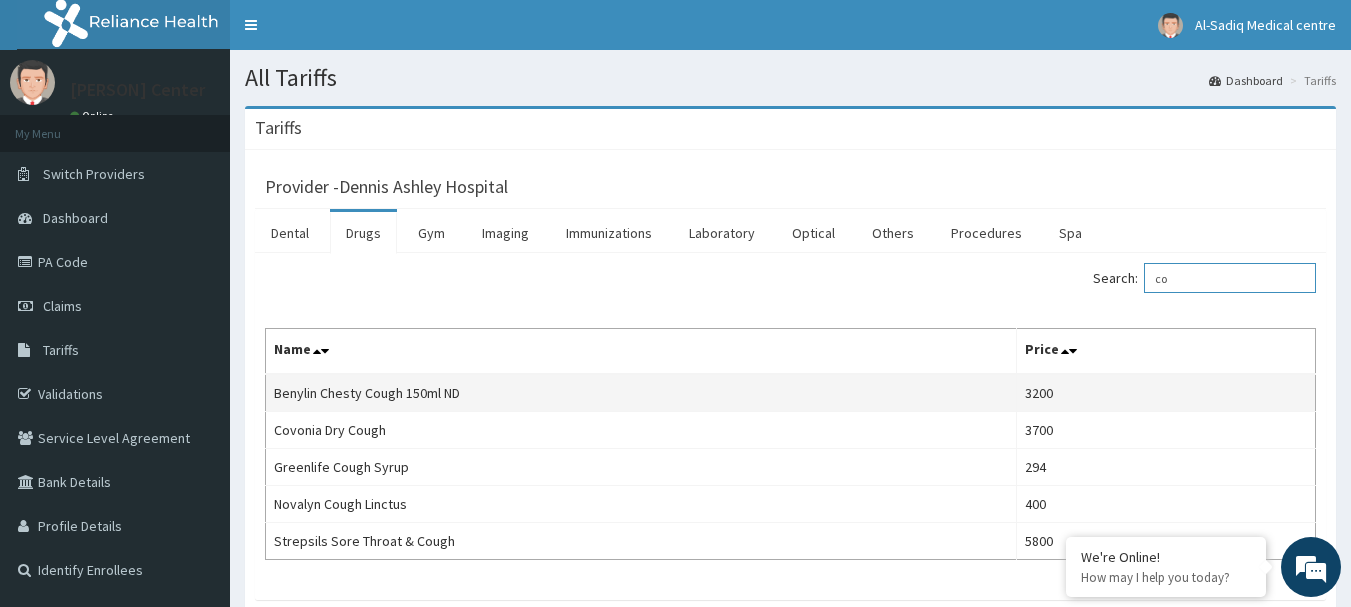 type on "c" 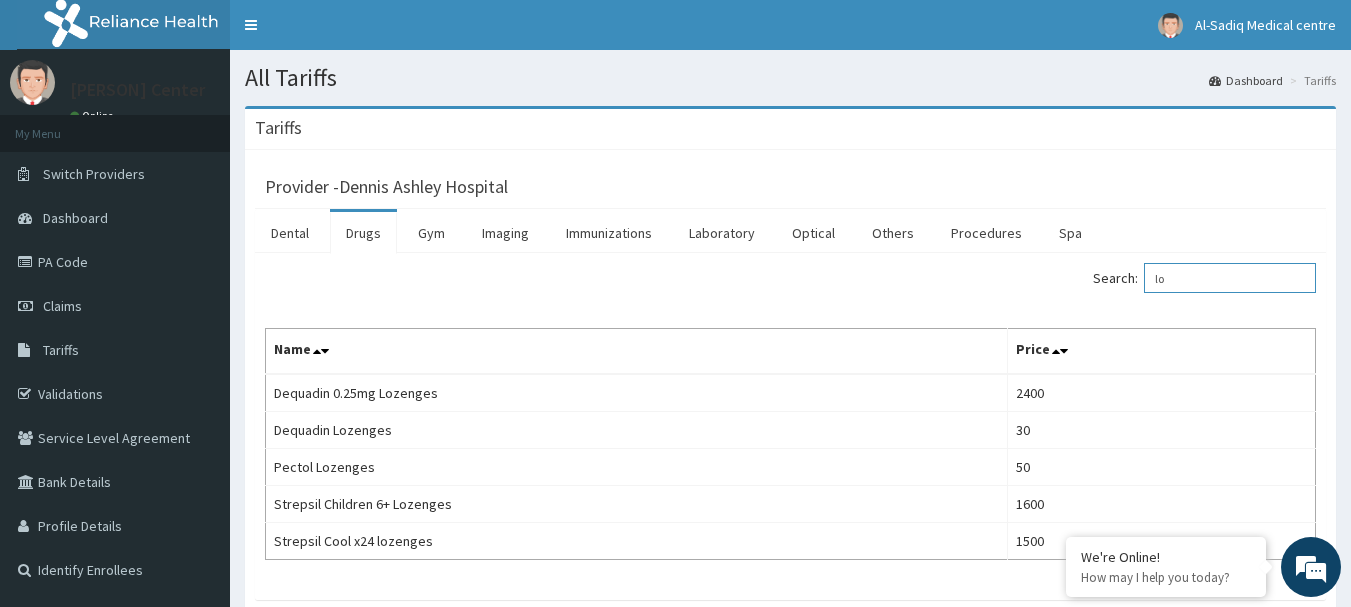 type on "l" 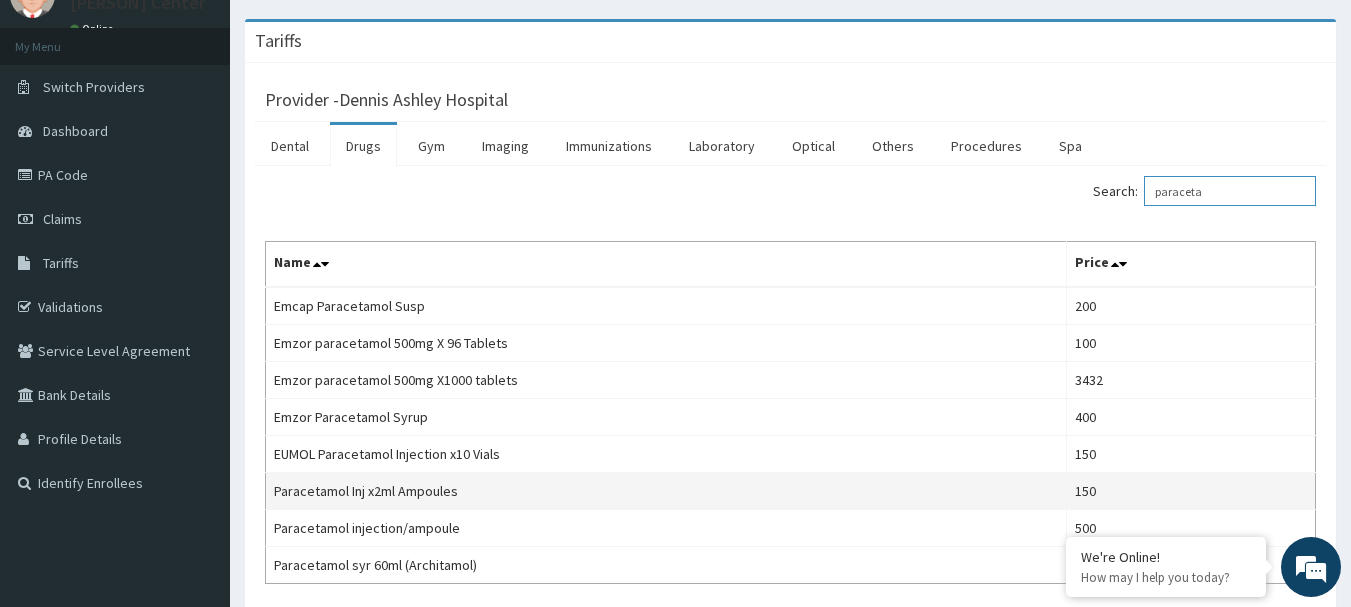 scroll, scrollTop: 200, scrollLeft: 0, axis: vertical 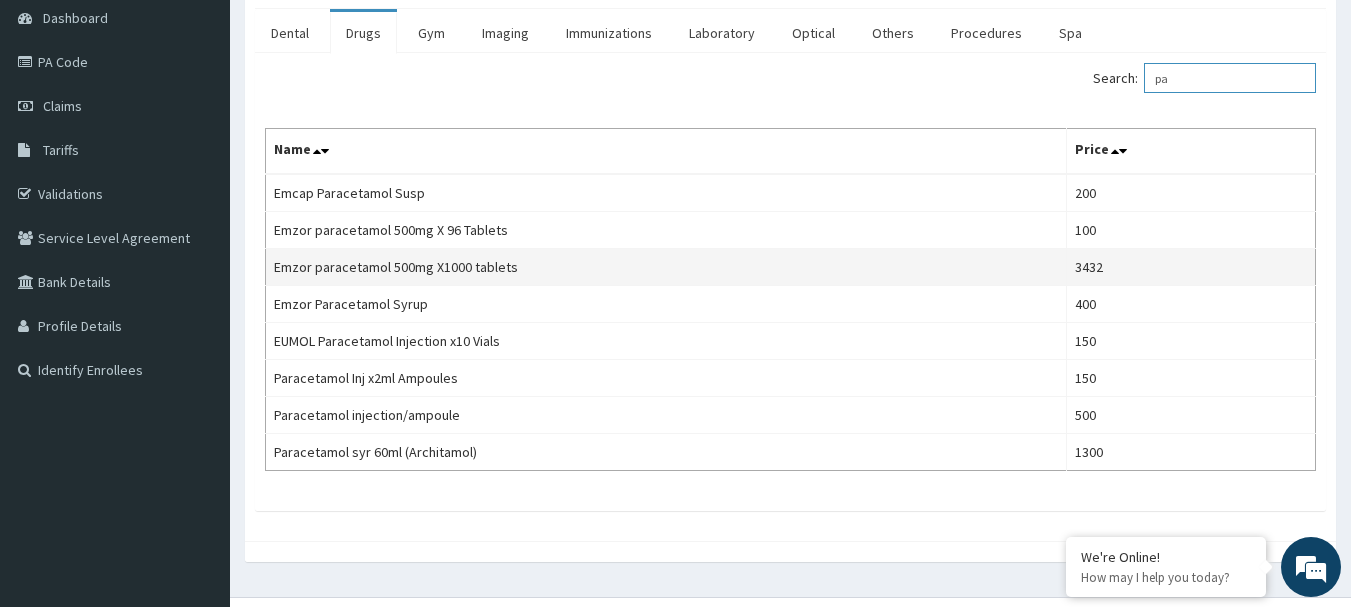 type on "p" 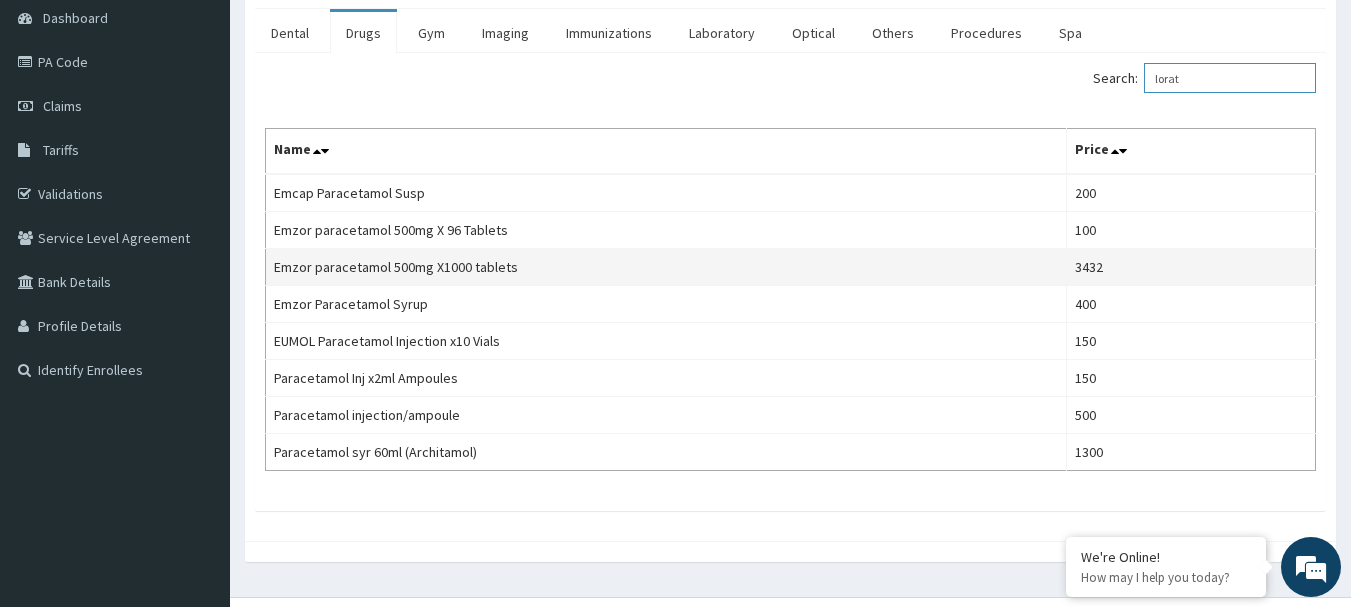 scroll, scrollTop: 0, scrollLeft: 0, axis: both 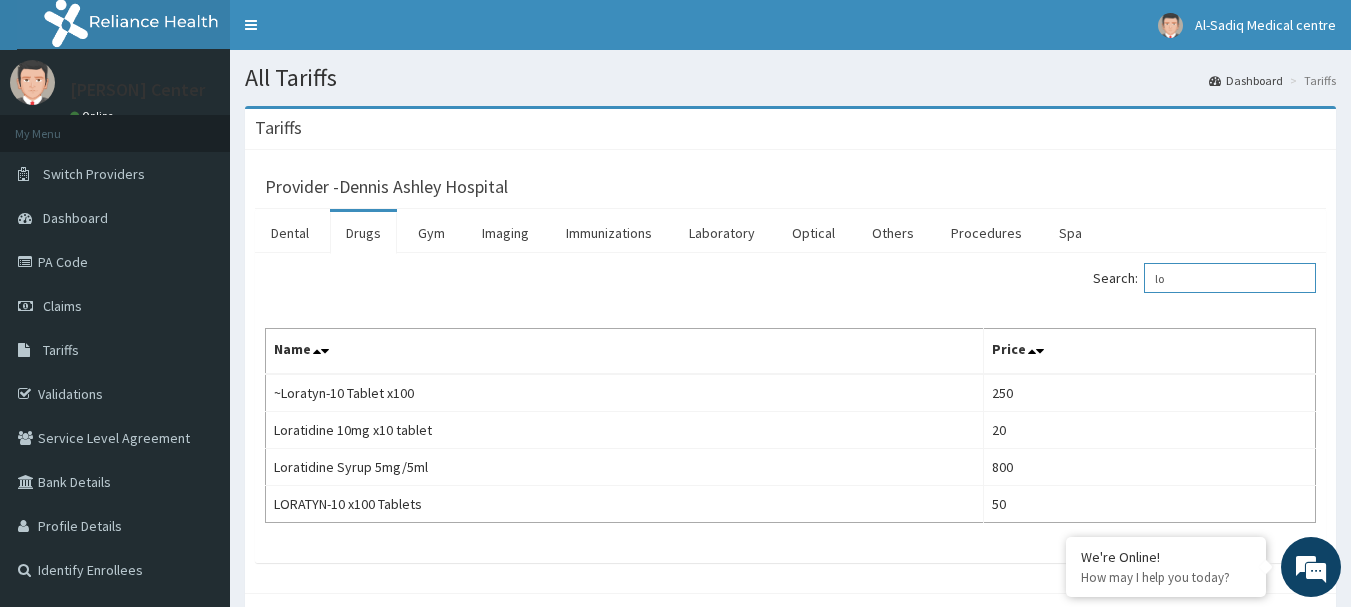 type on "l" 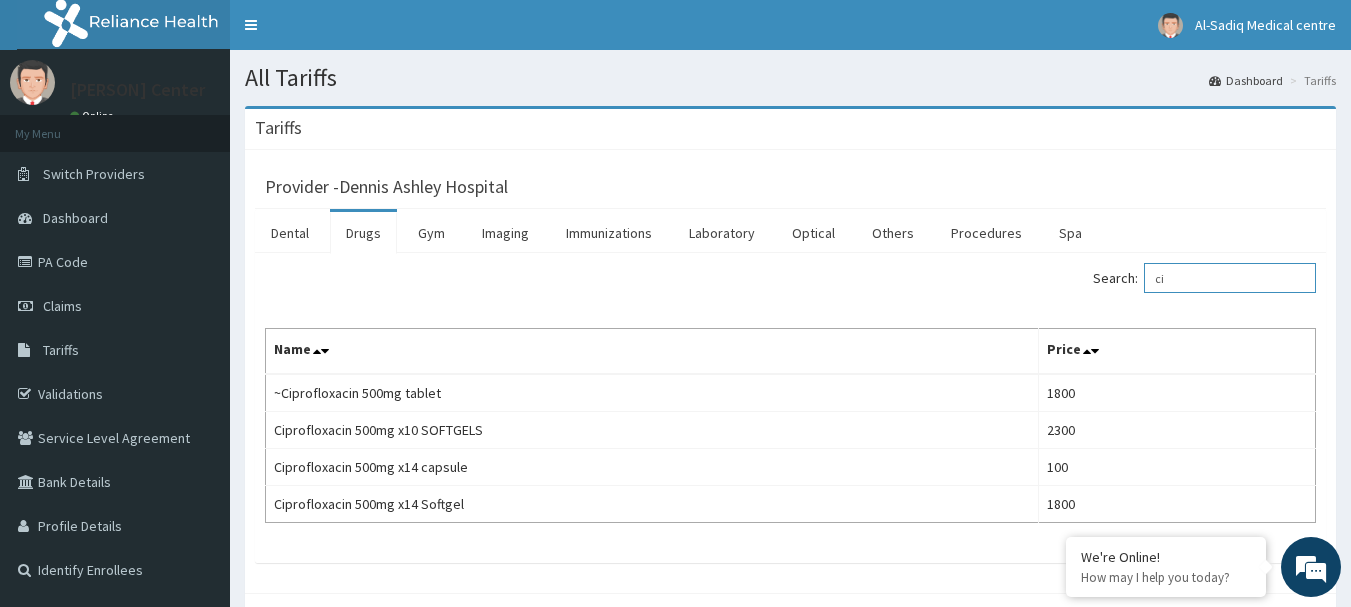 type on "c" 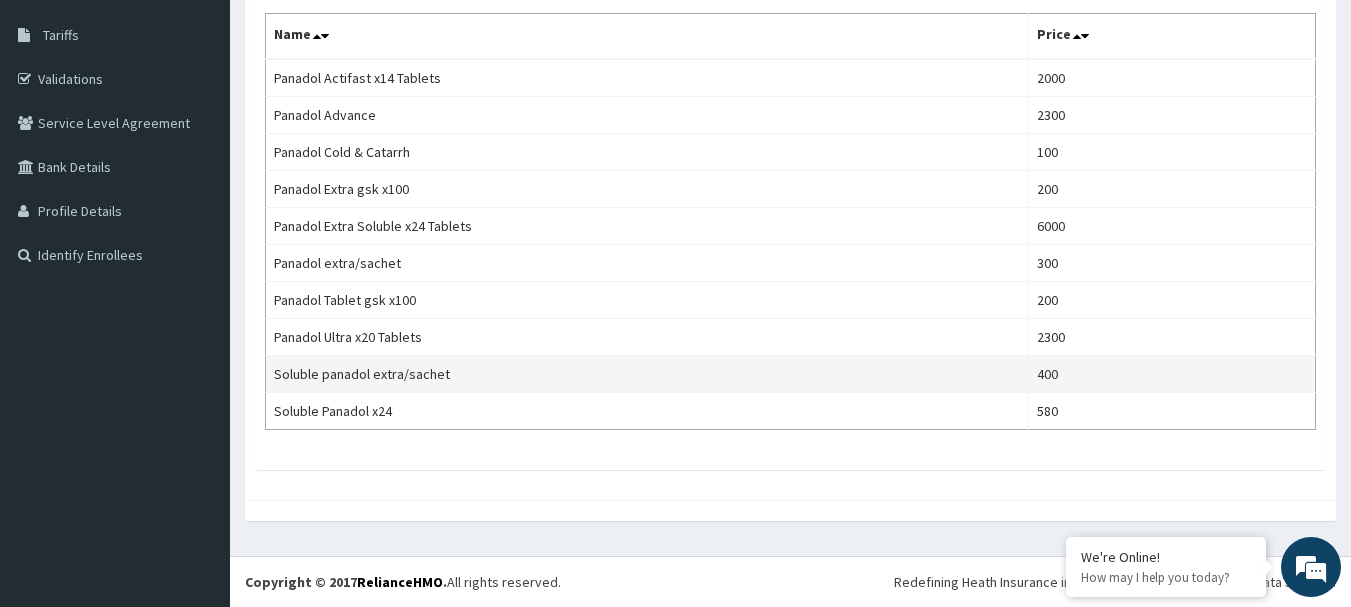 scroll, scrollTop: 215, scrollLeft: 0, axis: vertical 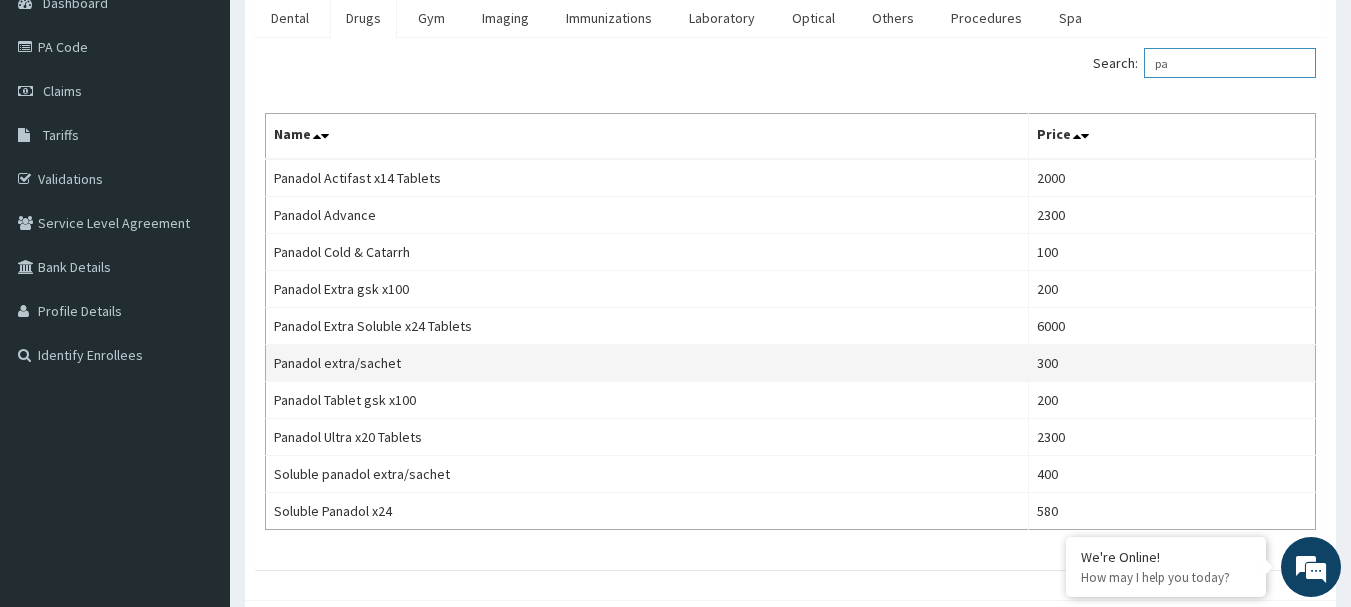 type on "p" 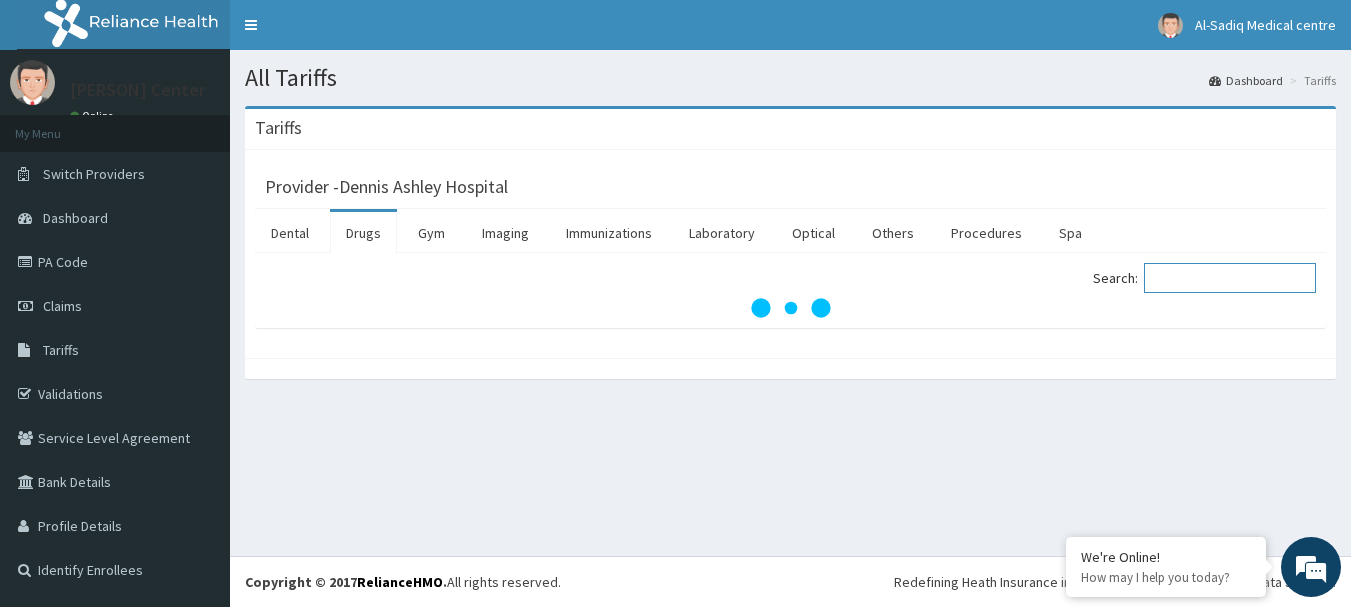 scroll, scrollTop: 0, scrollLeft: 0, axis: both 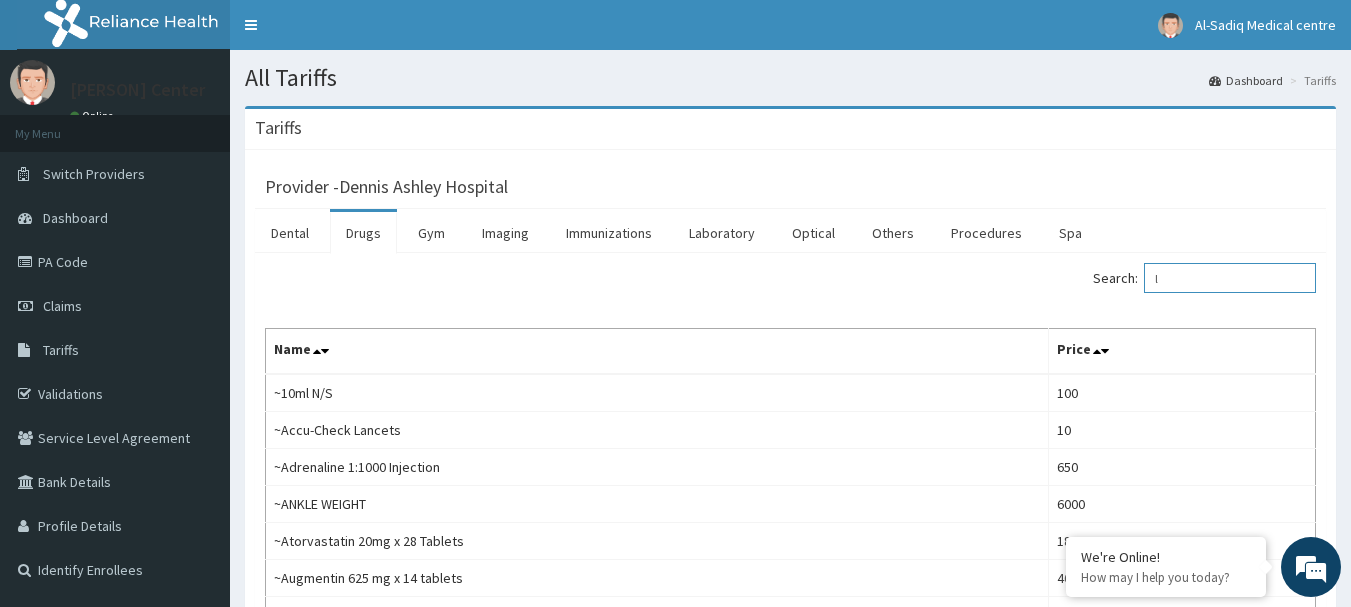 type on "l" 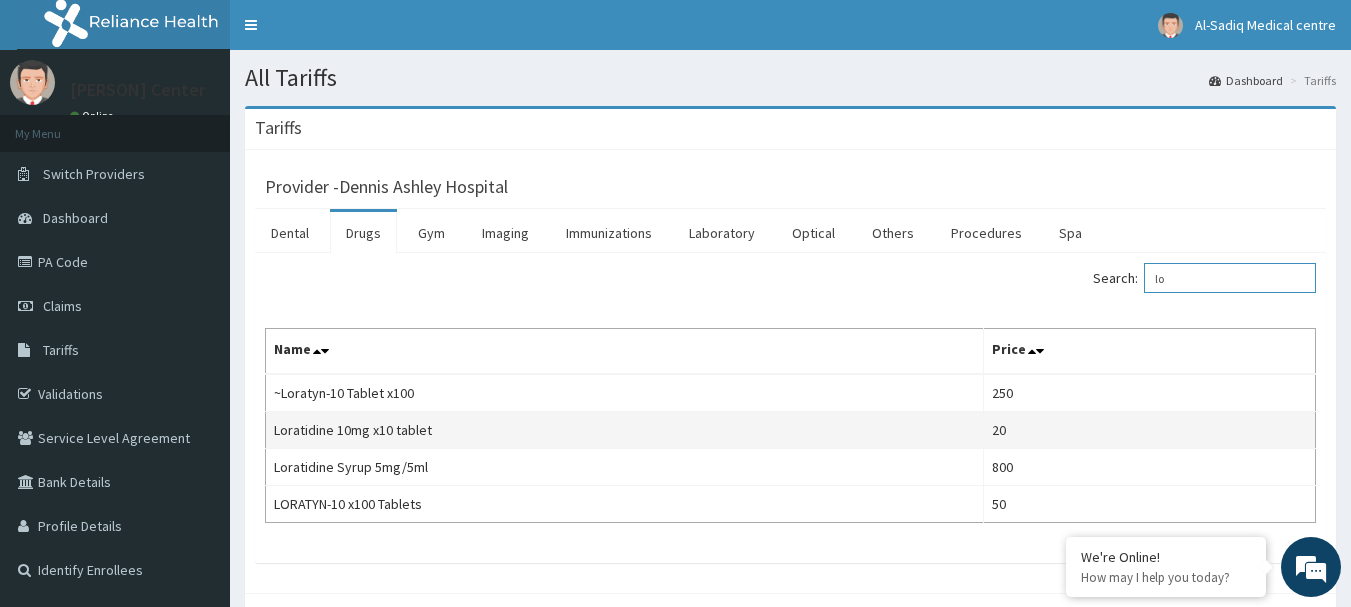 type on "l" 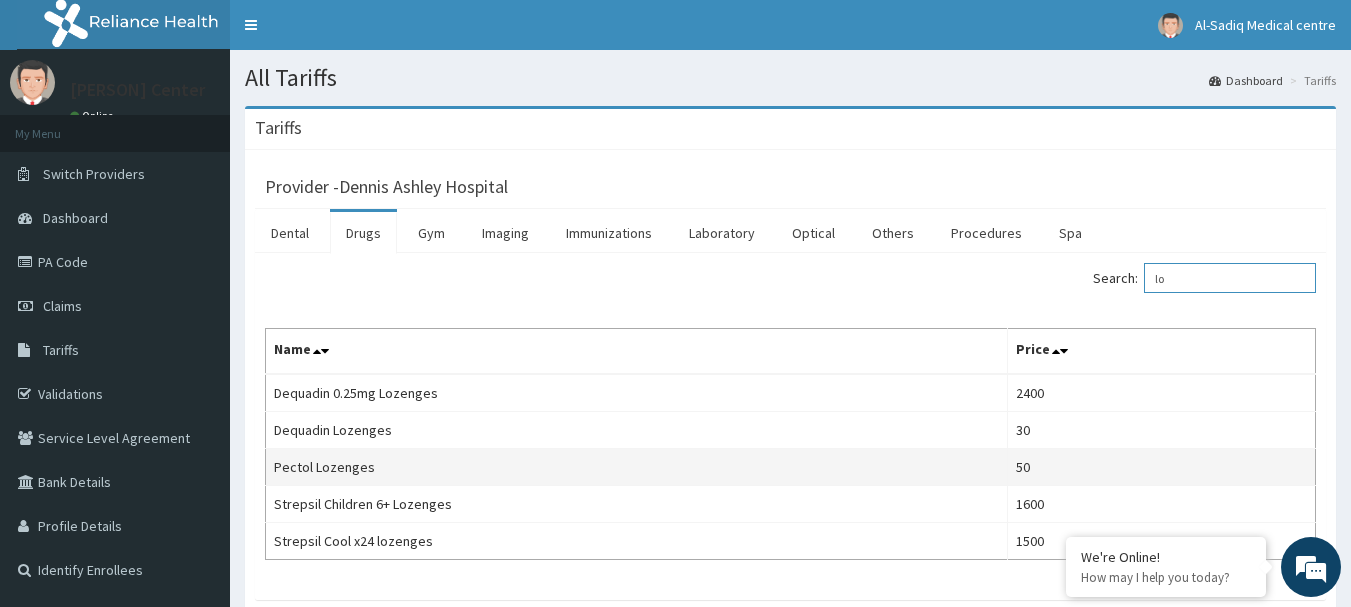 type on "l" 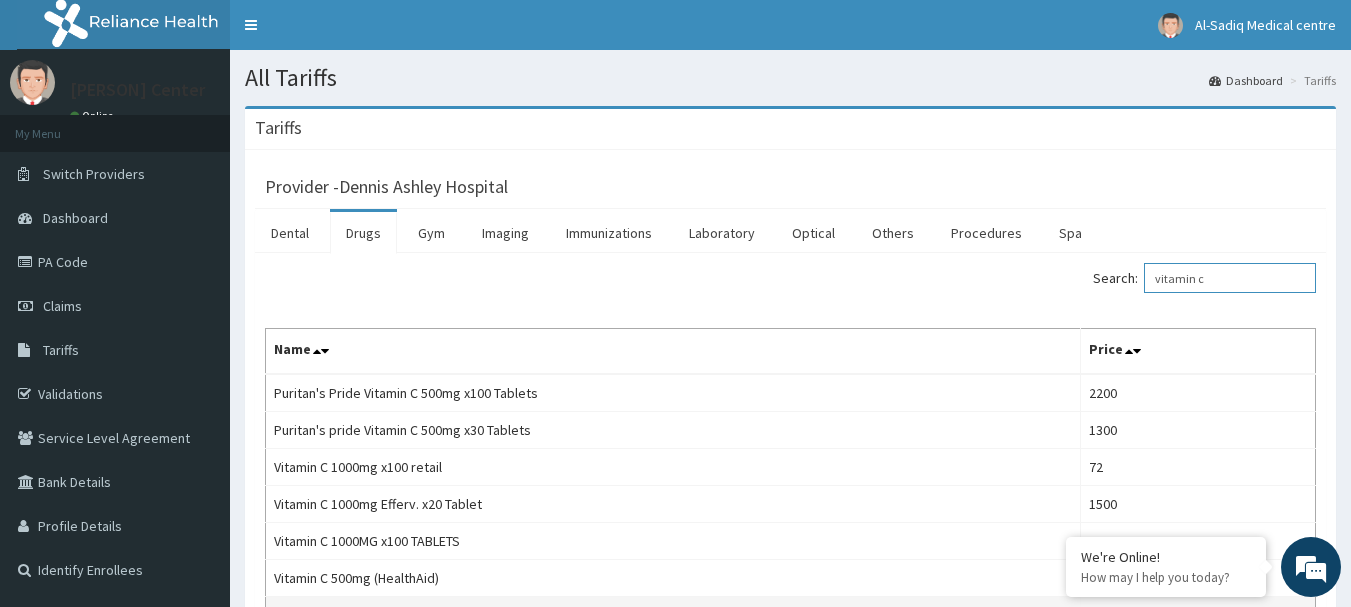 scroll, scrollTop: 200, scrollLeft: 0, axis: vertical 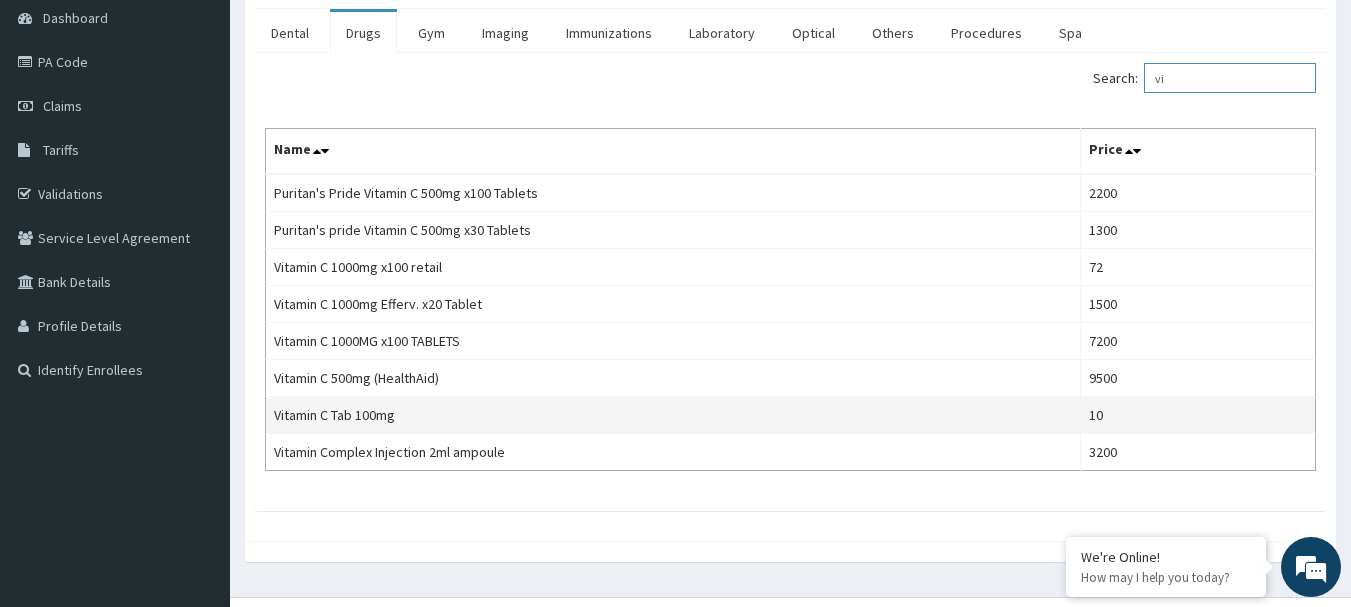 type on "v" 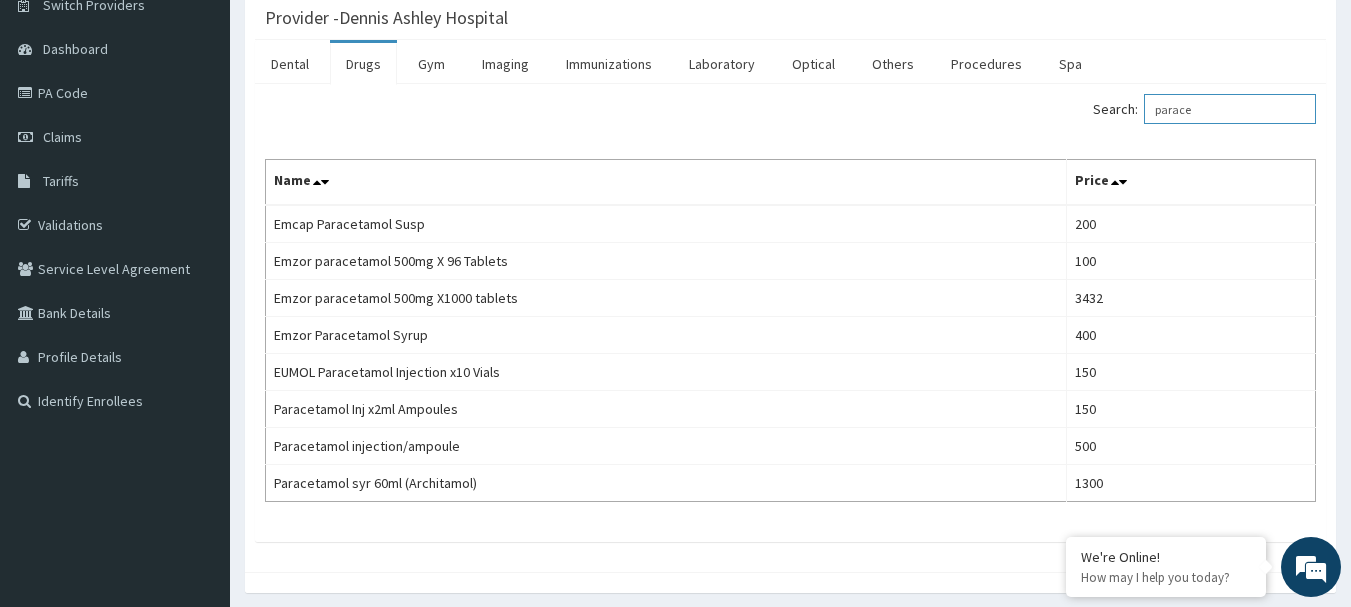scroll, scrollTop: 241, scrollLeft: 0, axis: vertical 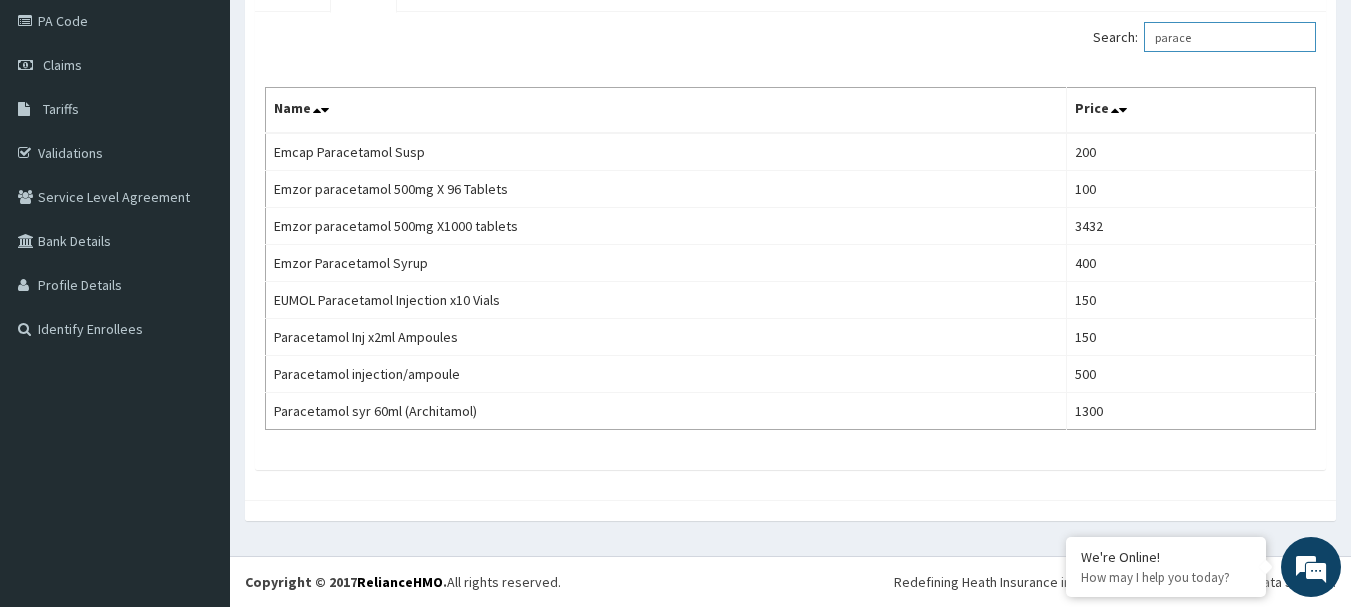 type on "parace" 